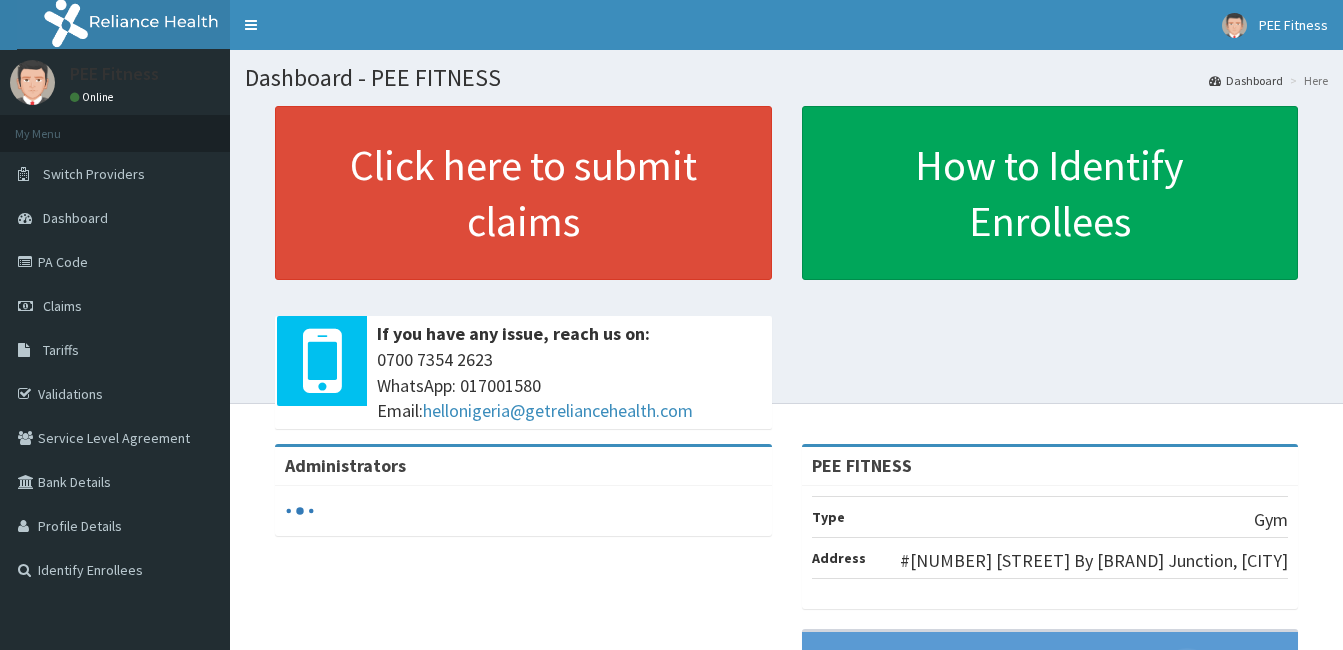 scroll, scrollTop: 0, scrollLeft: 0, axis: both 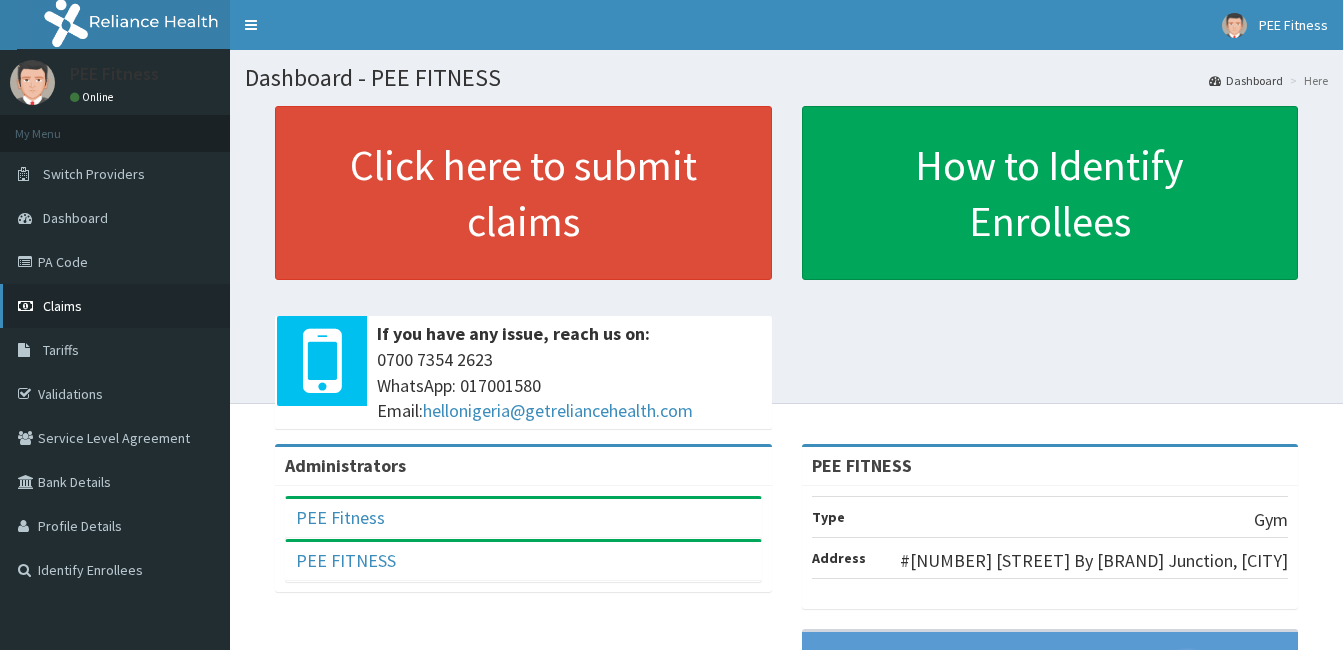 click on "Claims" at bounding box center (115, 306) 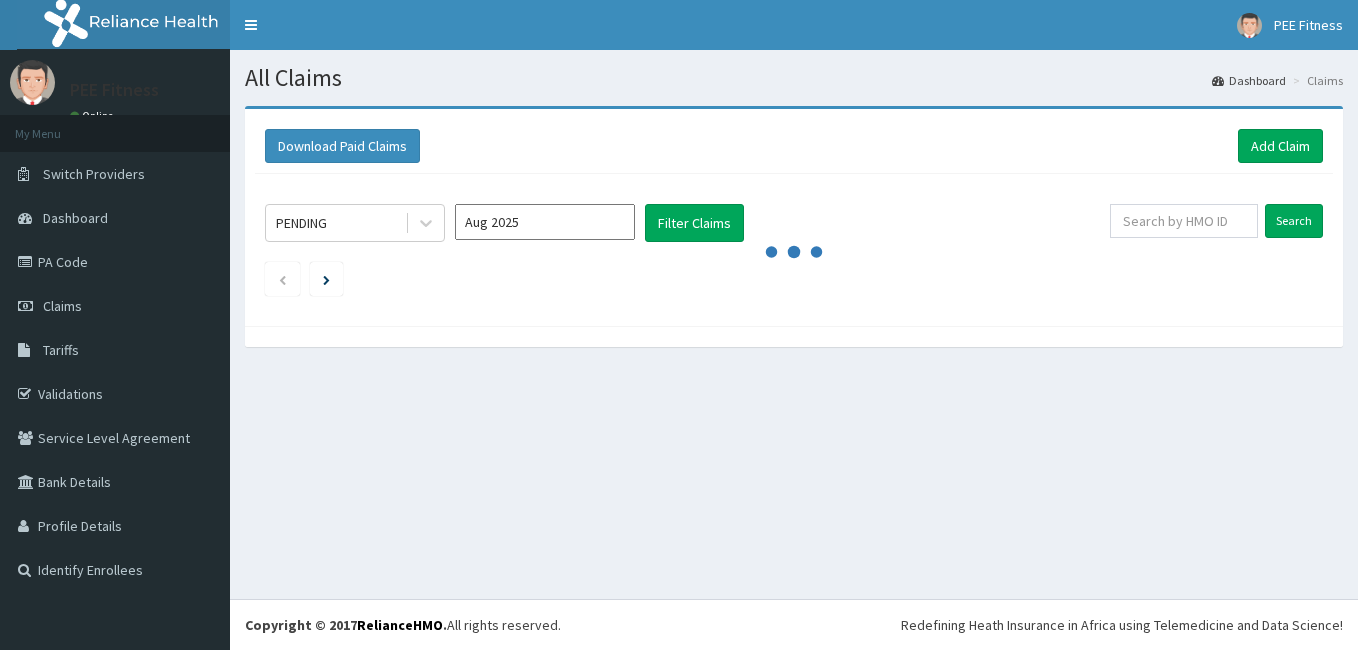 scroll, scrollTop: 0, scrollLeft: 0, axis: both 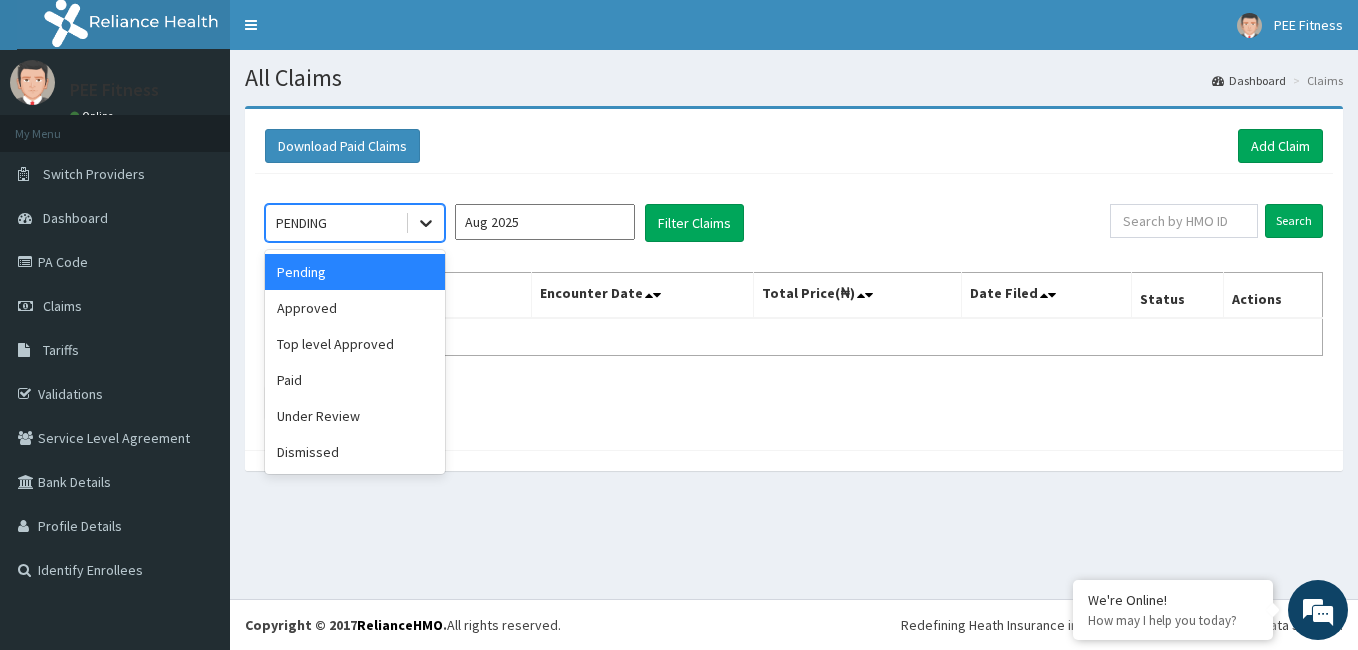 click 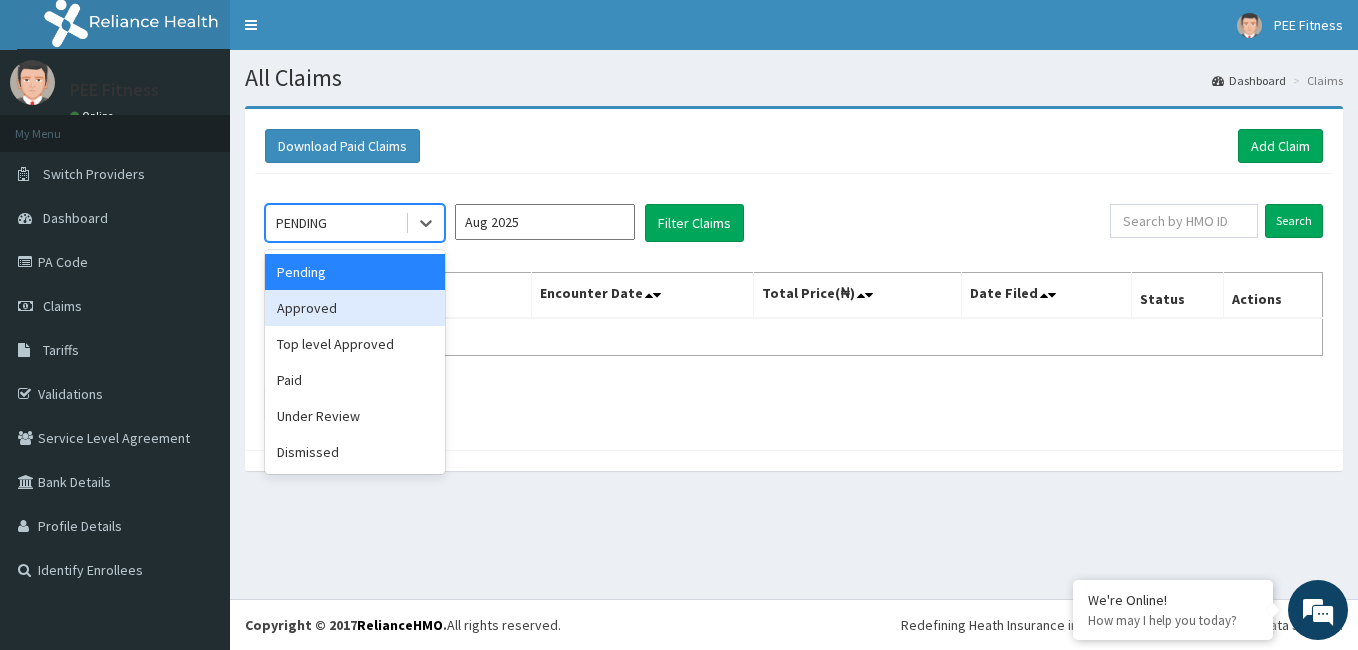click on "Approved" at bounding box center [355, 308] 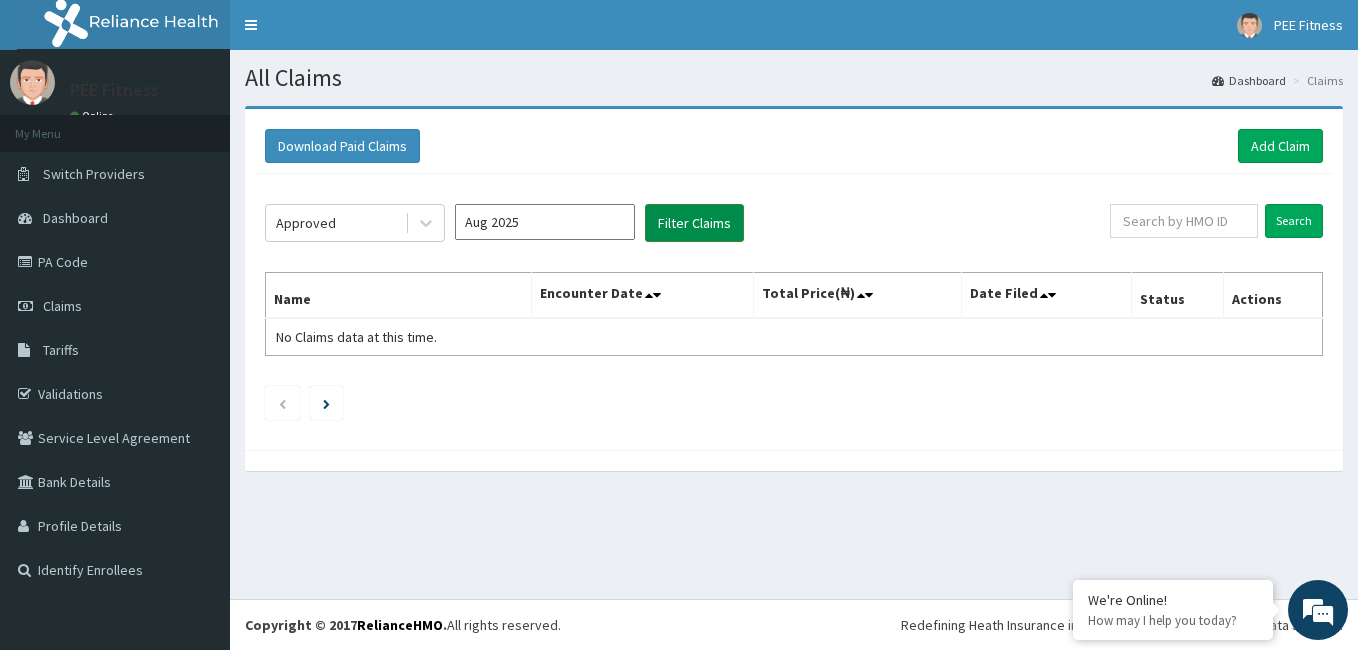 click on "Filter Claims" at bounding box center (694, 223) 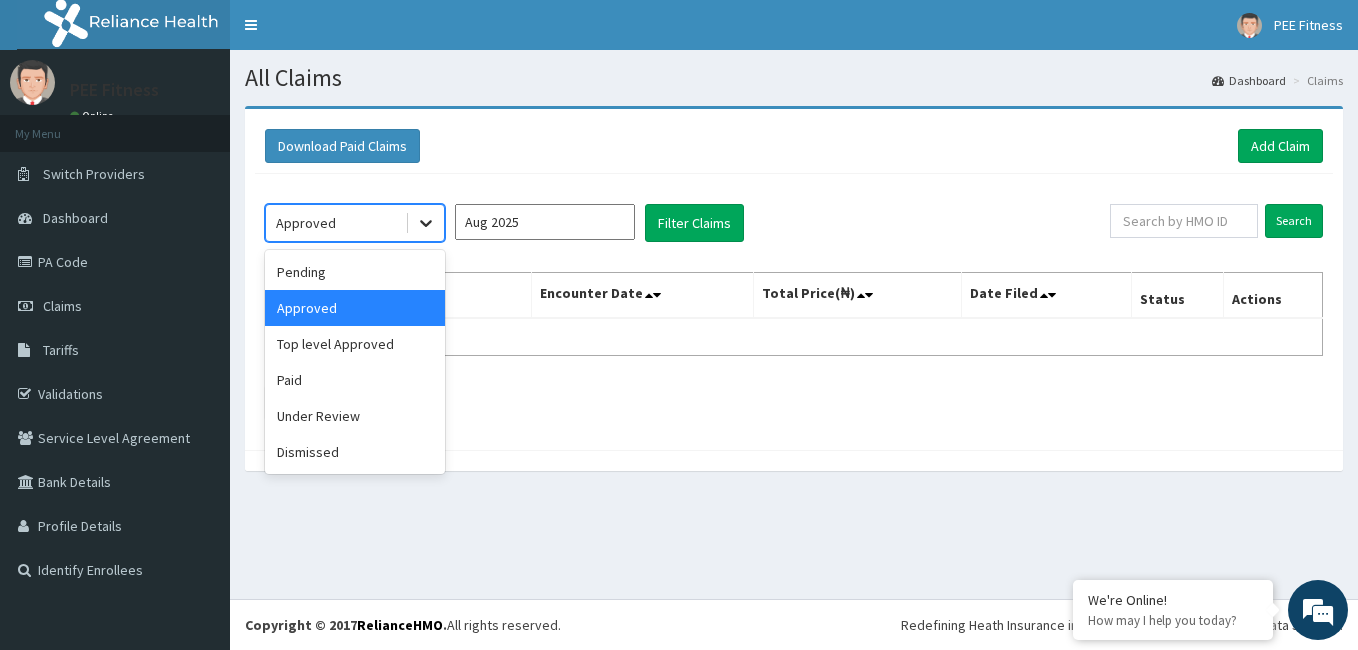 click 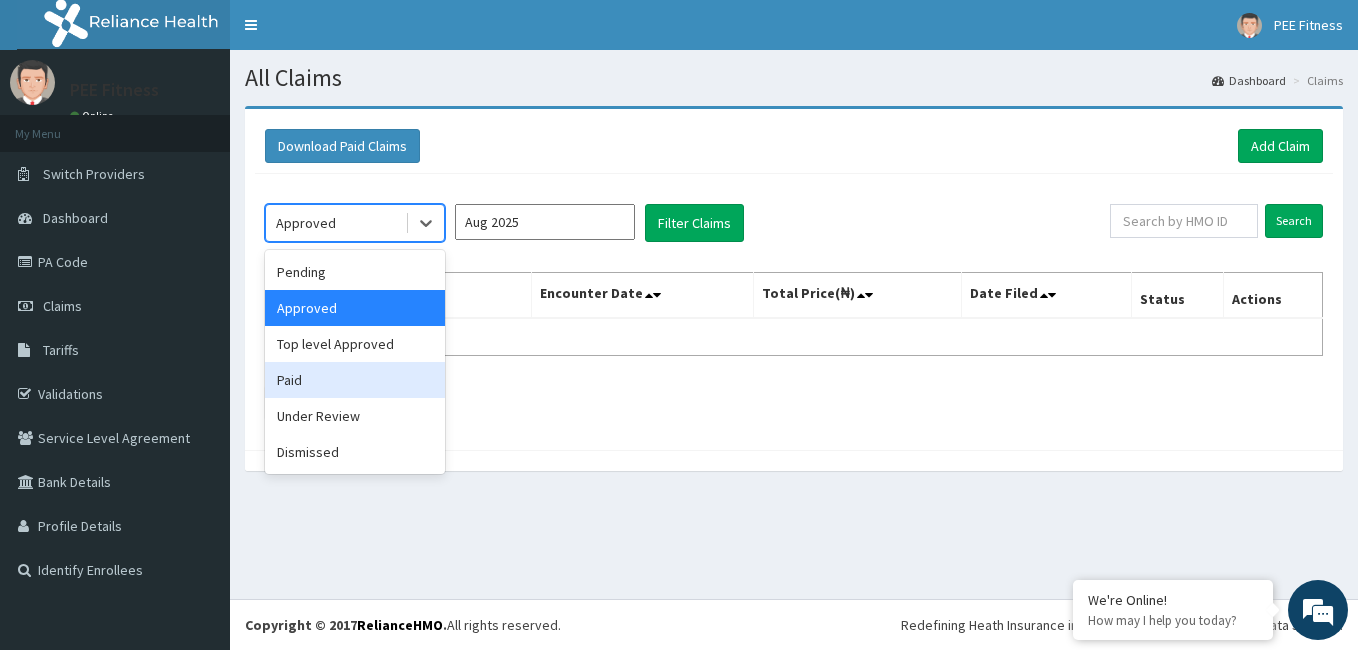 click on "Paid" at bounding box center (355, 380) 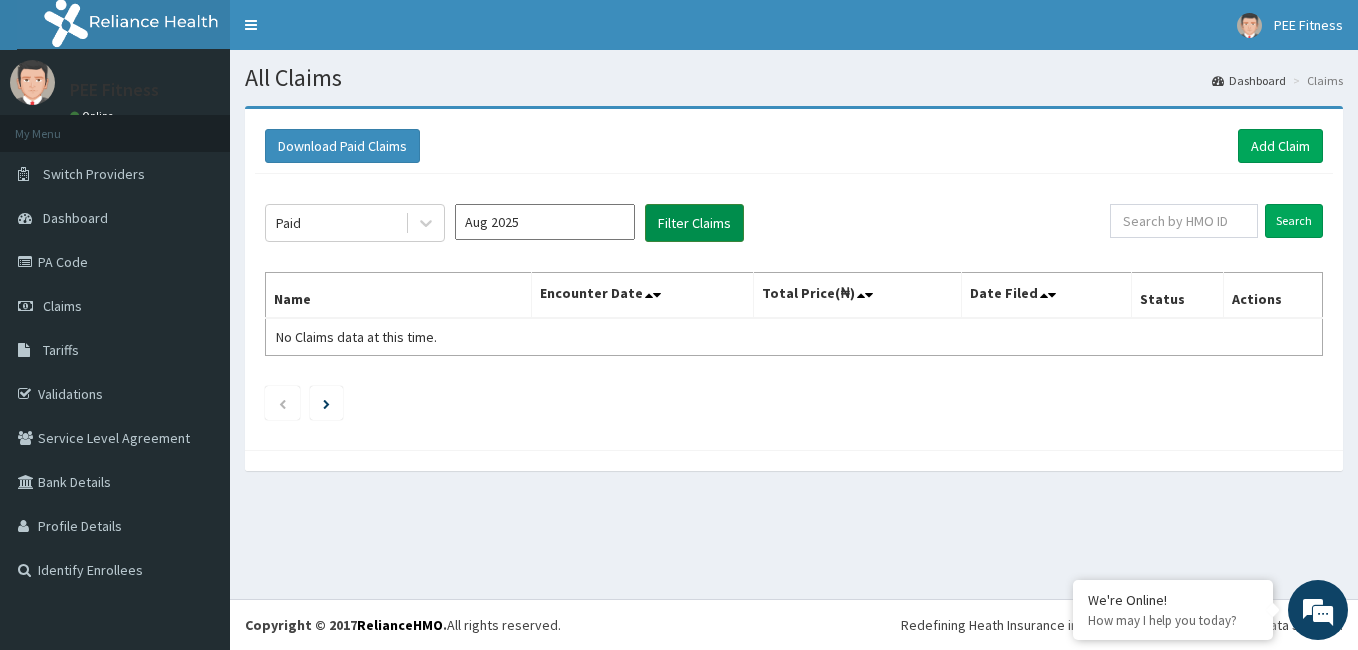 click on "Filter Claims" at bounding box center [694, 223] 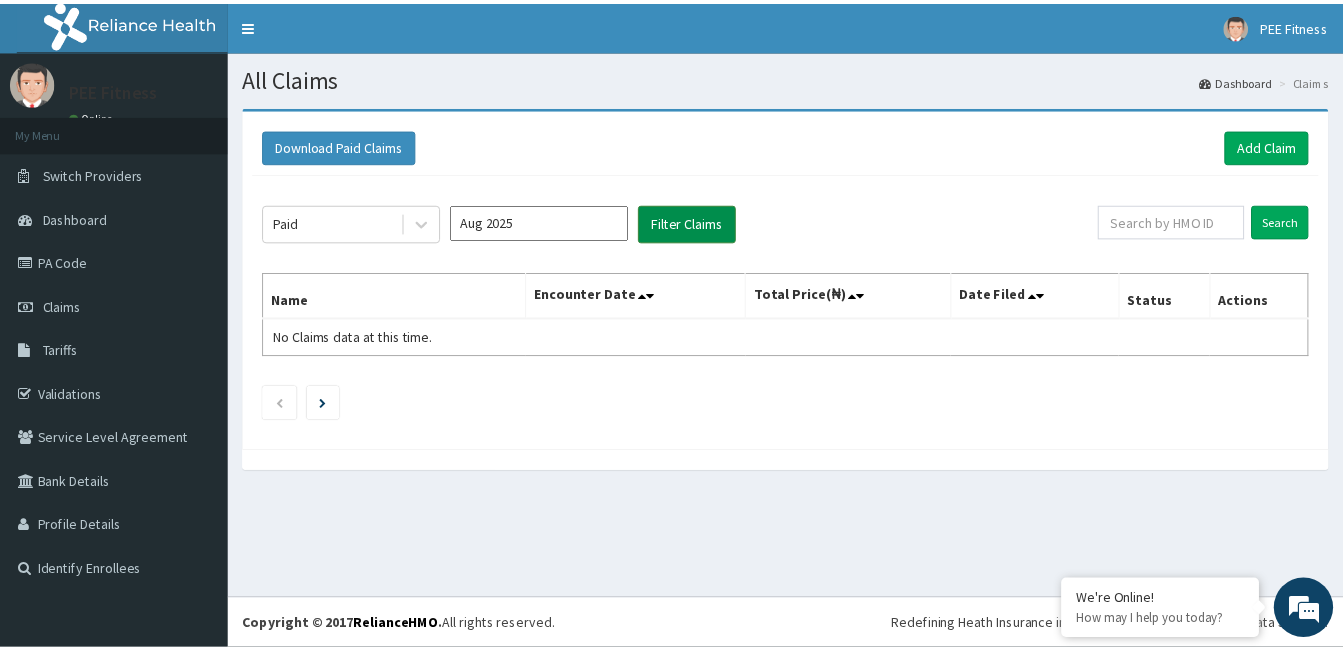 scroll, scrollTop: 0, scrollLeft: 0, axis: both 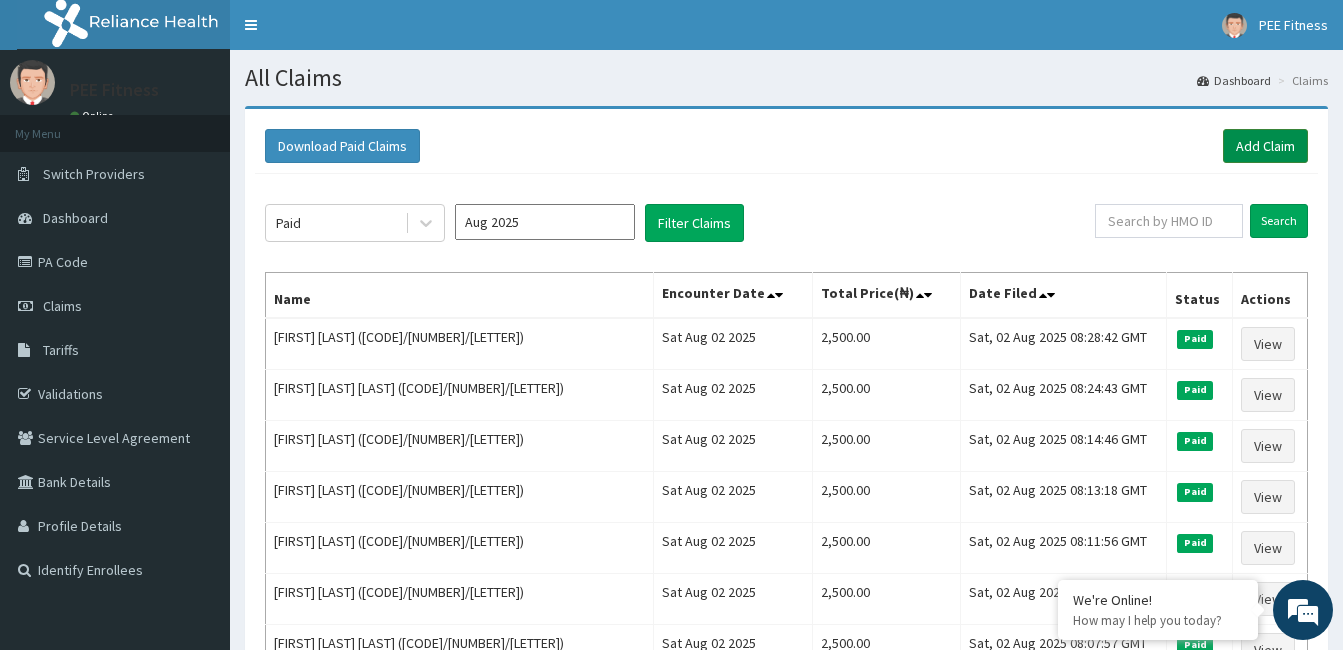 click on "Add Claim" at bounding box center [1265, 146] 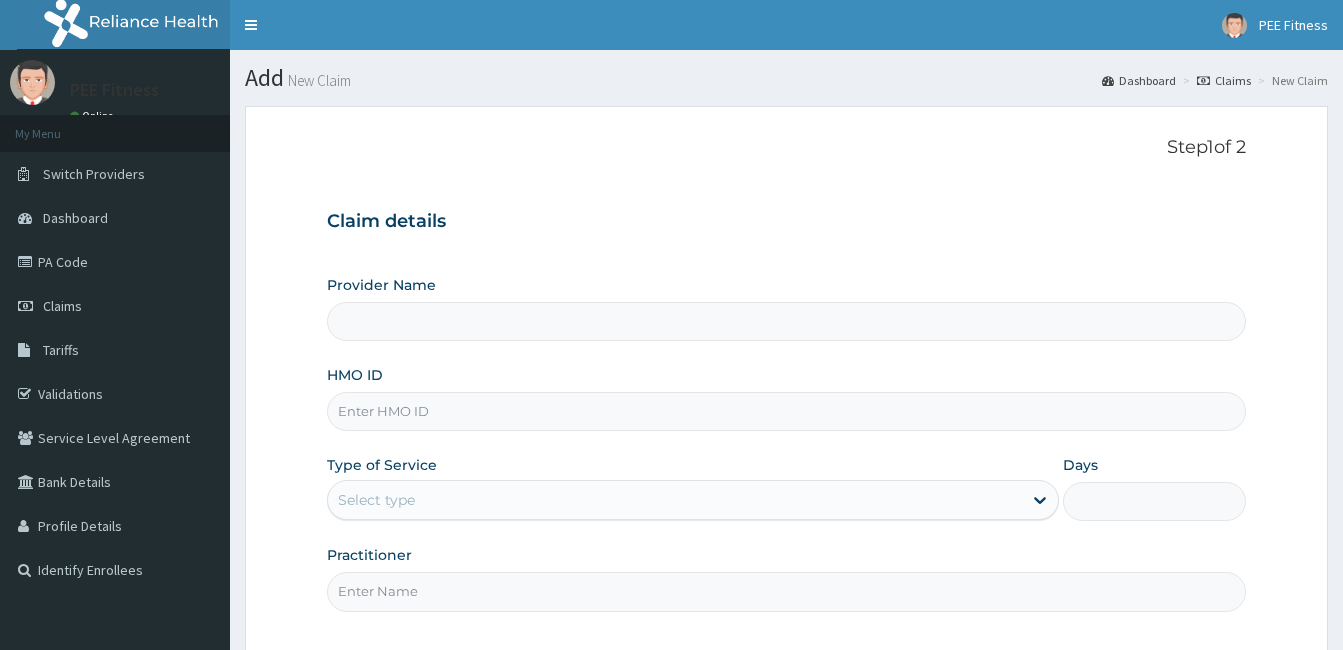 scroll, scrollTop: 0, scrollLeft: 0, axis: both 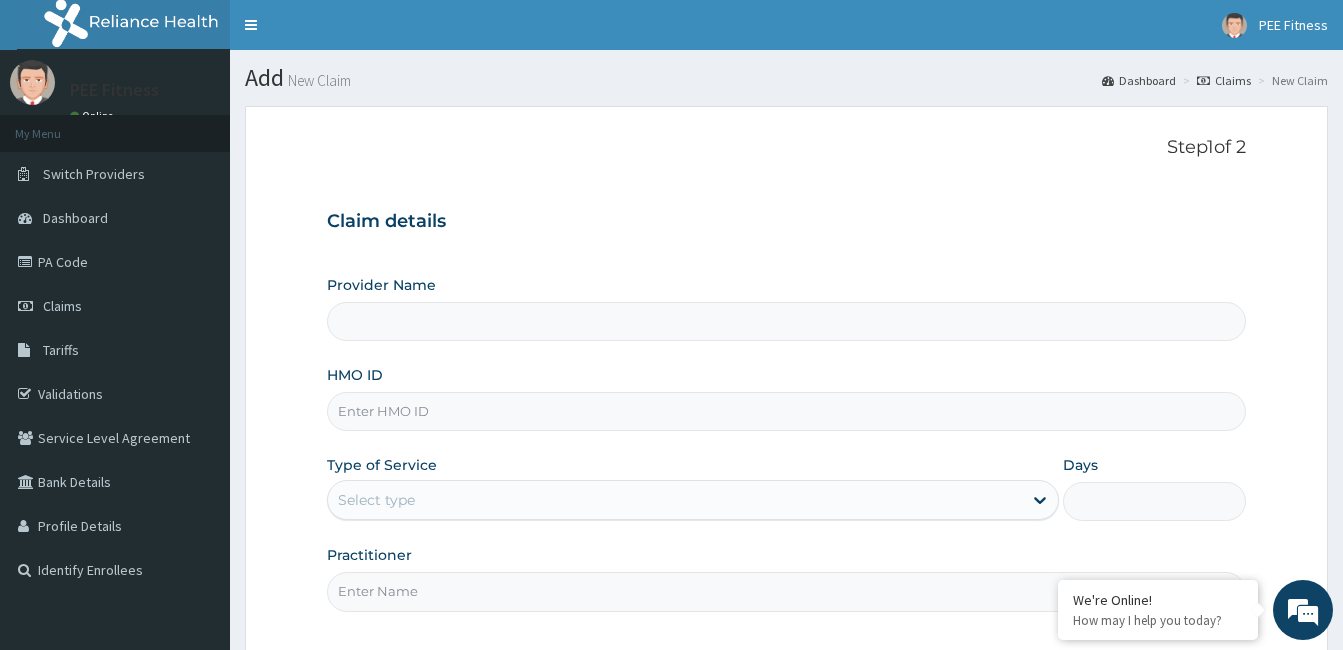 type on "PEE FITNESS" 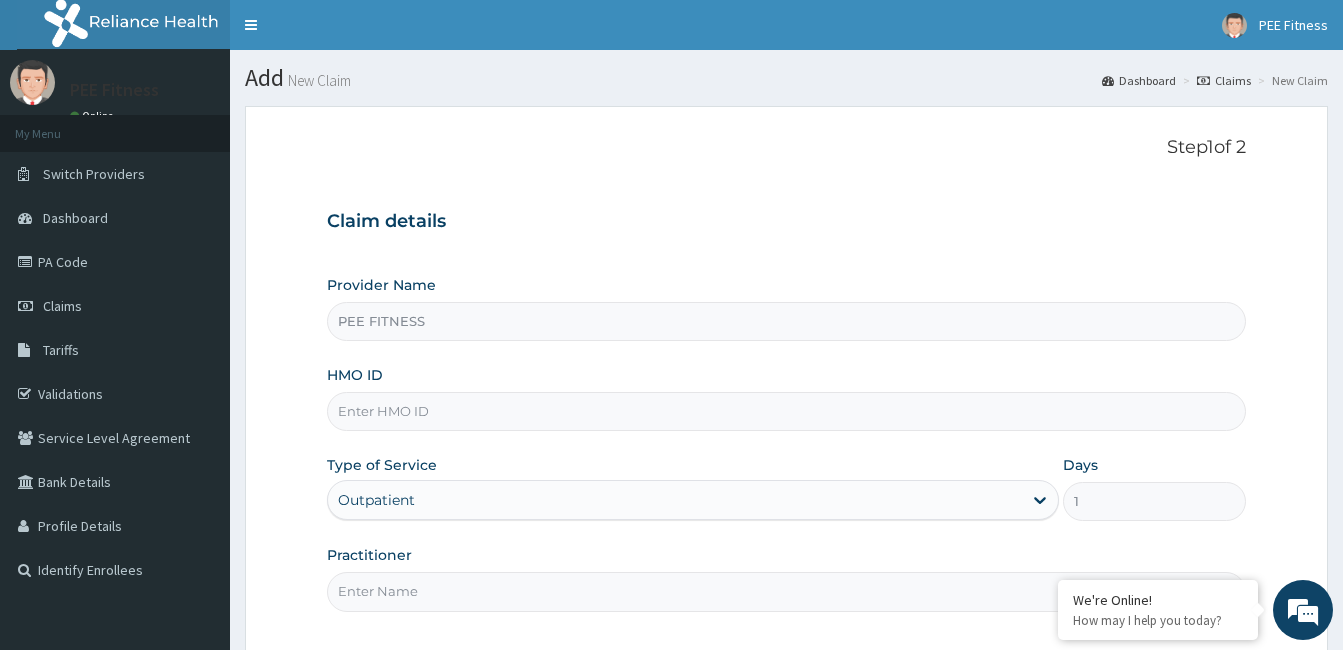 click on "Practitioner" at bounding box center (786, 591) 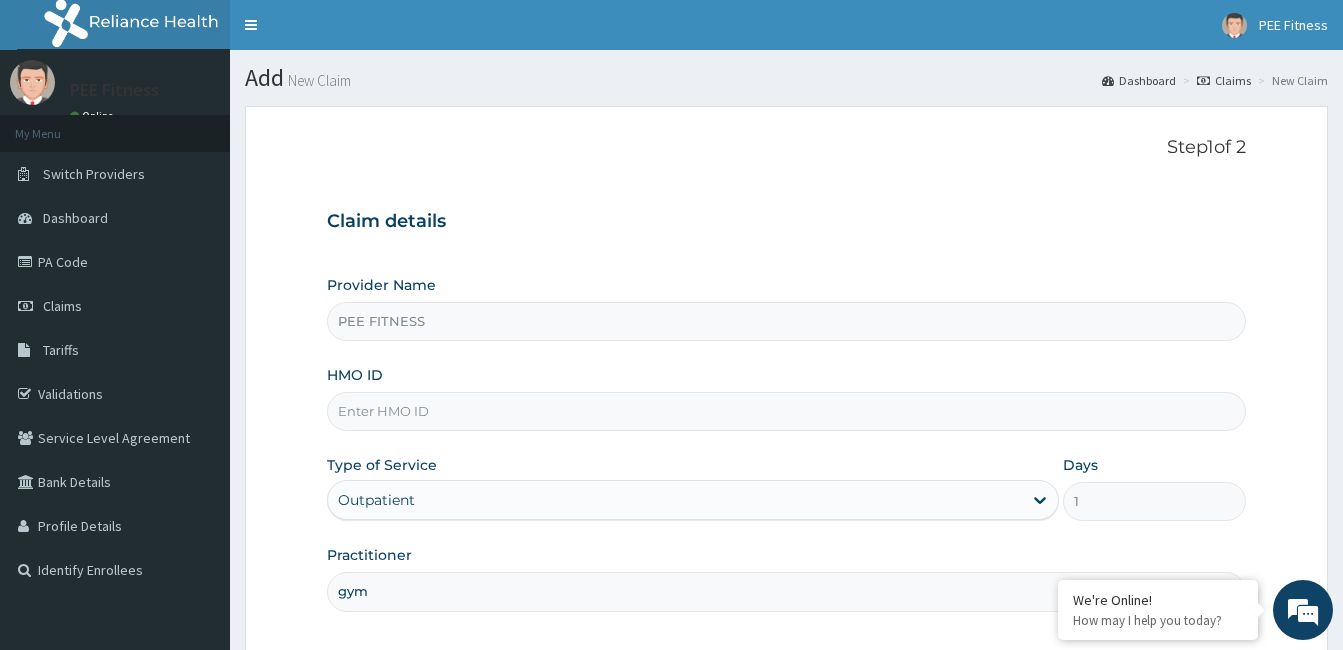type on "gym" 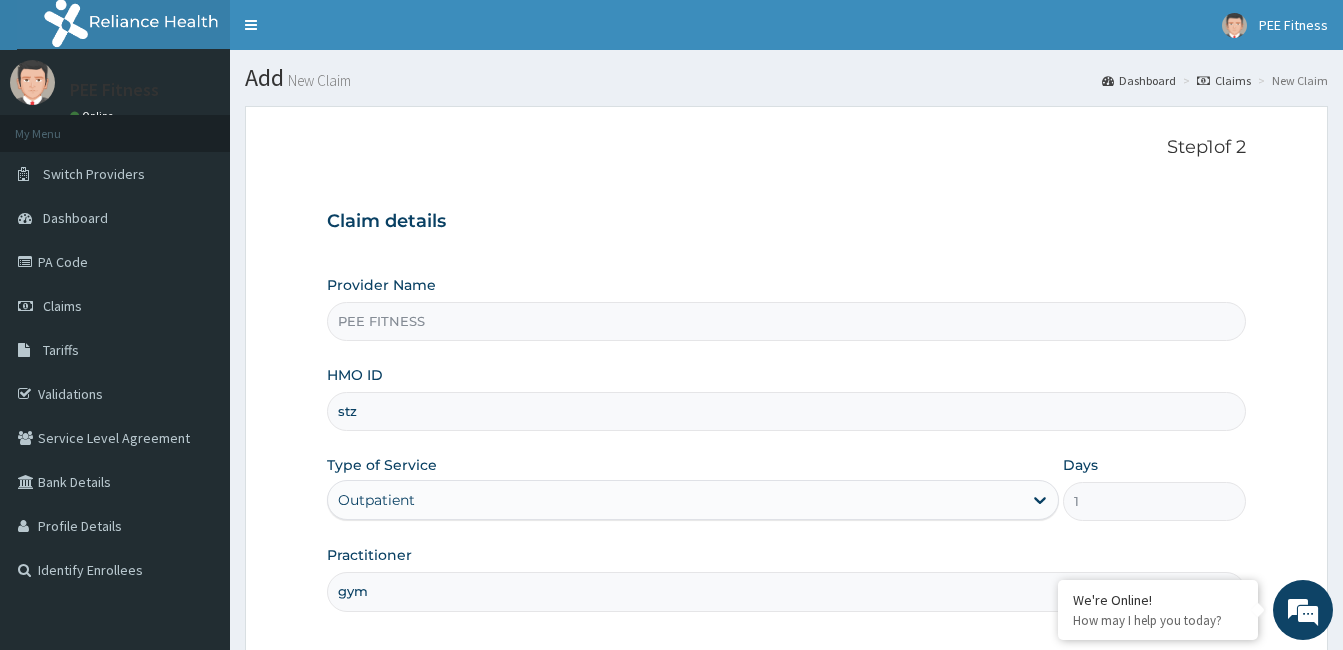 scroll, scrollTop: 0, scrollLeft: 0, axis: both 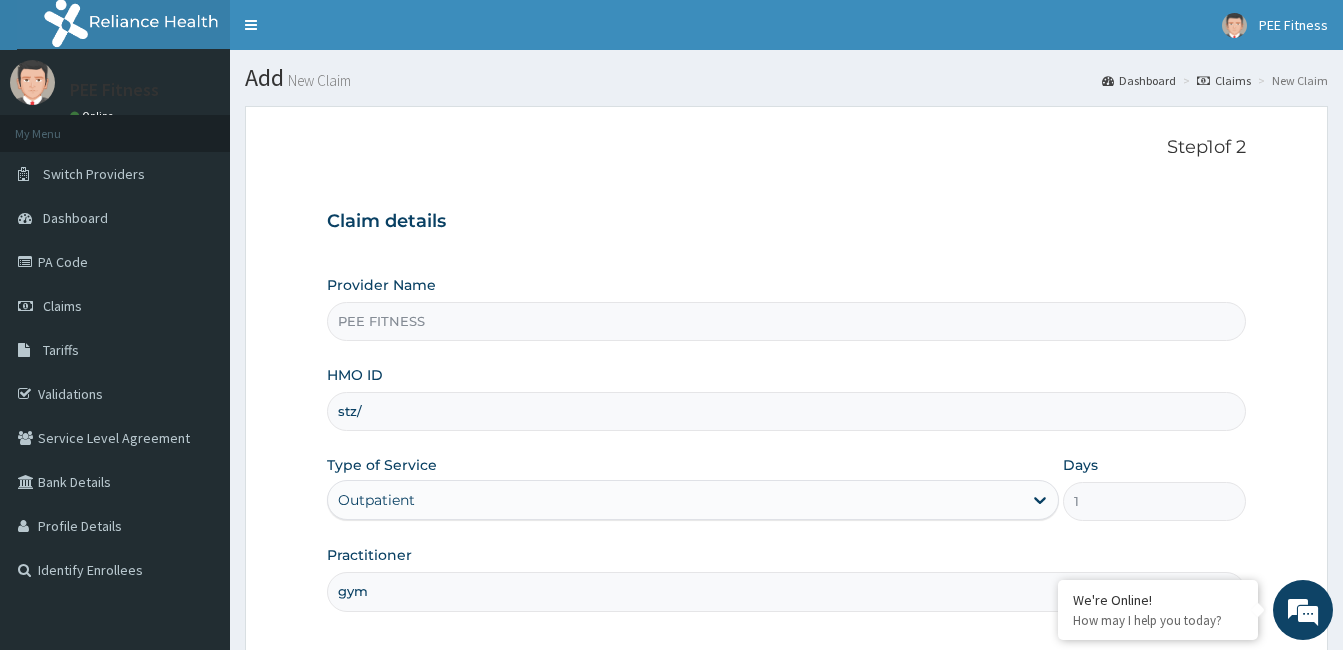 type on "STZ/10015/A" 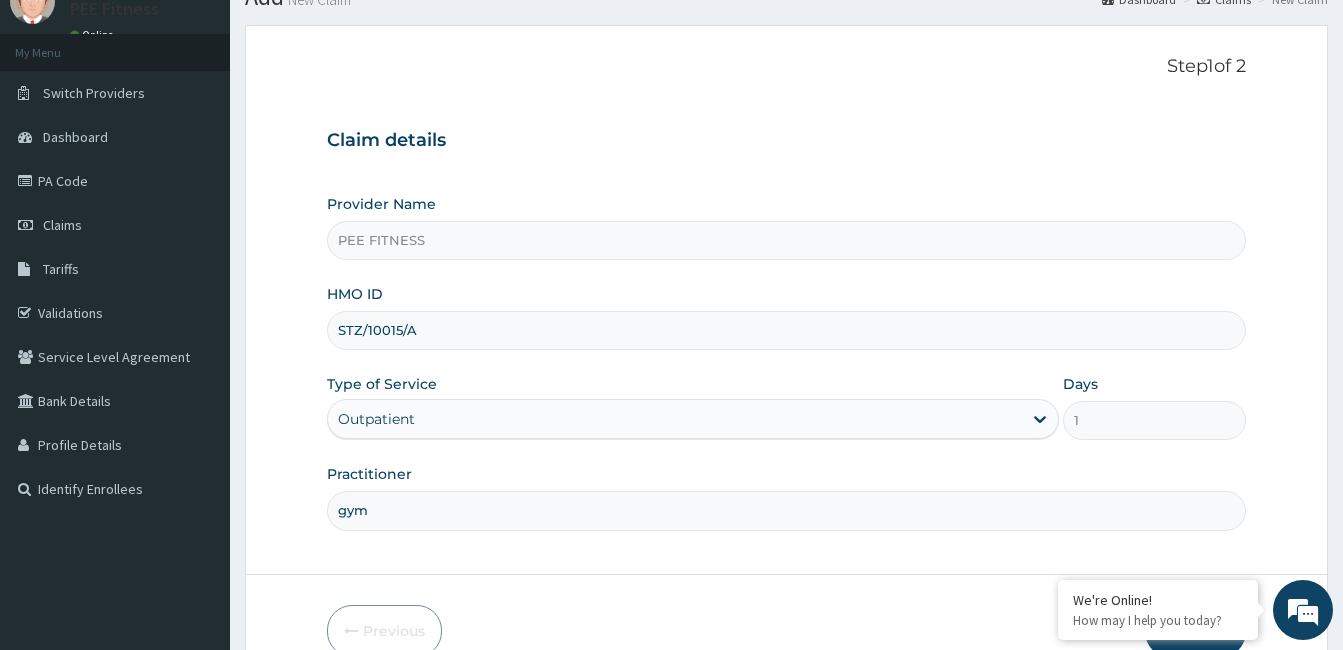 scroll, scrollTop: 185, scrollLeft: 0, axis: vertical 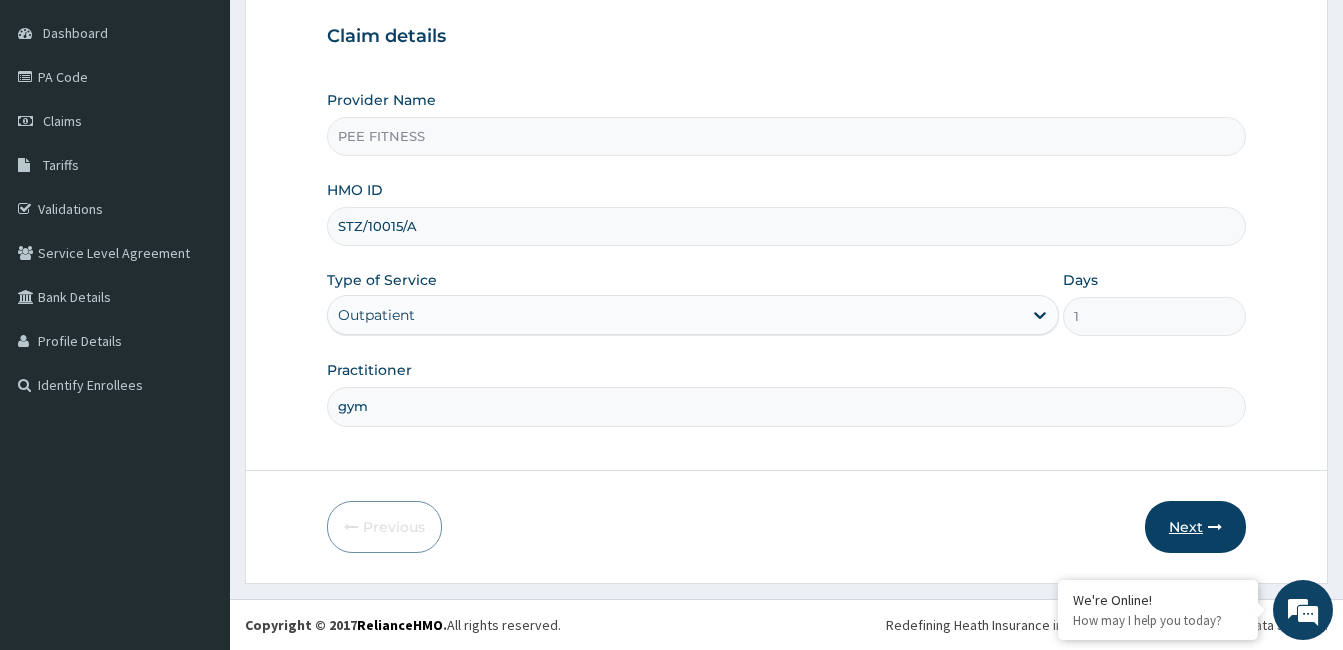 click on "Next" at bounding box center (1195, 527) 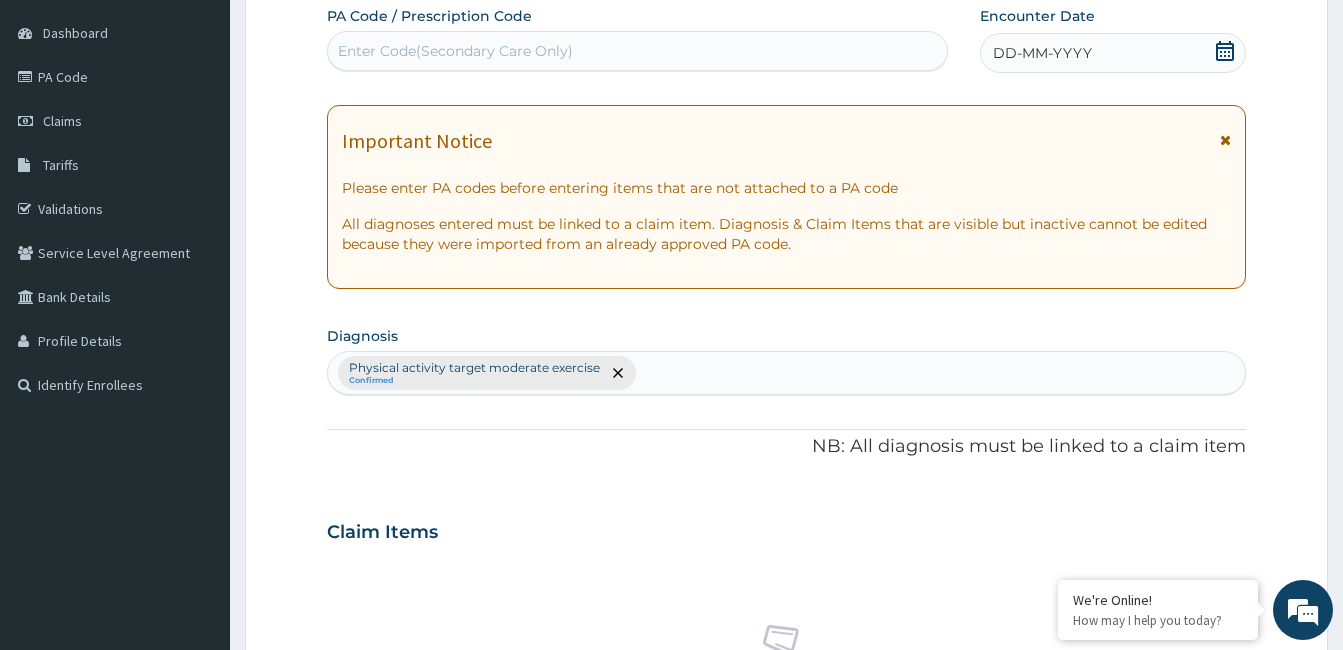 click on "DD-MM-YYYY" at bounding box center (1113, 53) 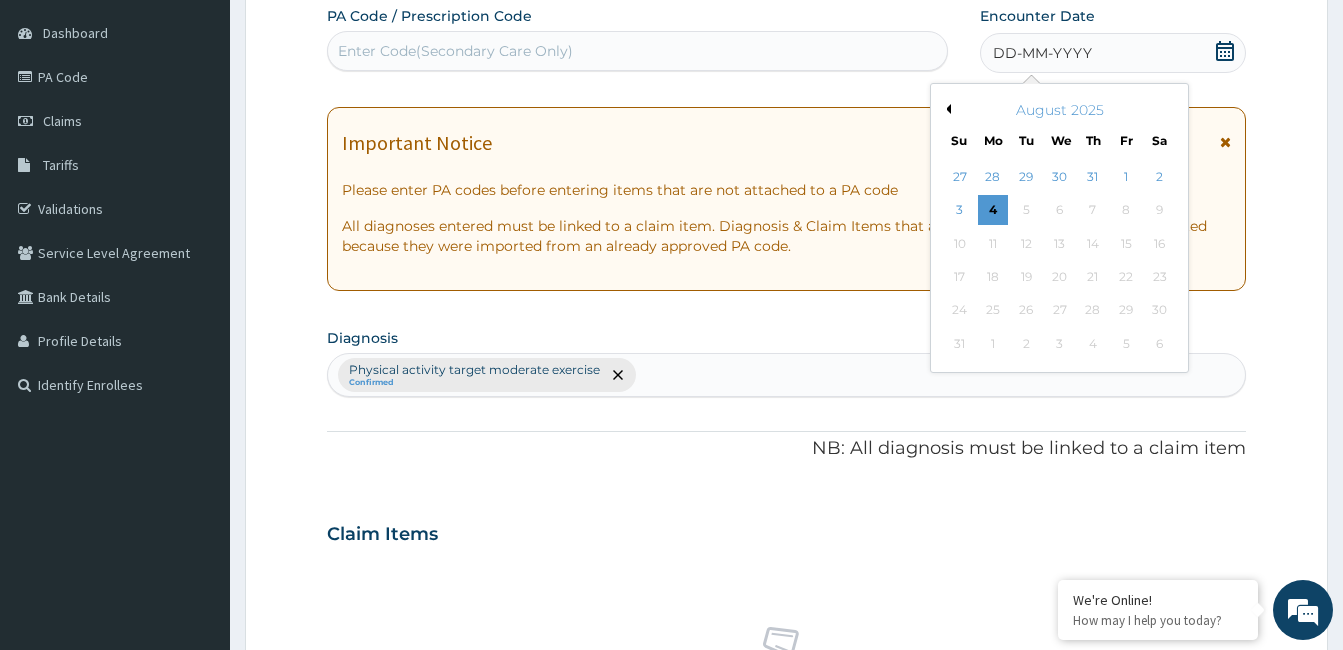 click on "DD-MM-YYYY" at bounding box center (1113, 53) 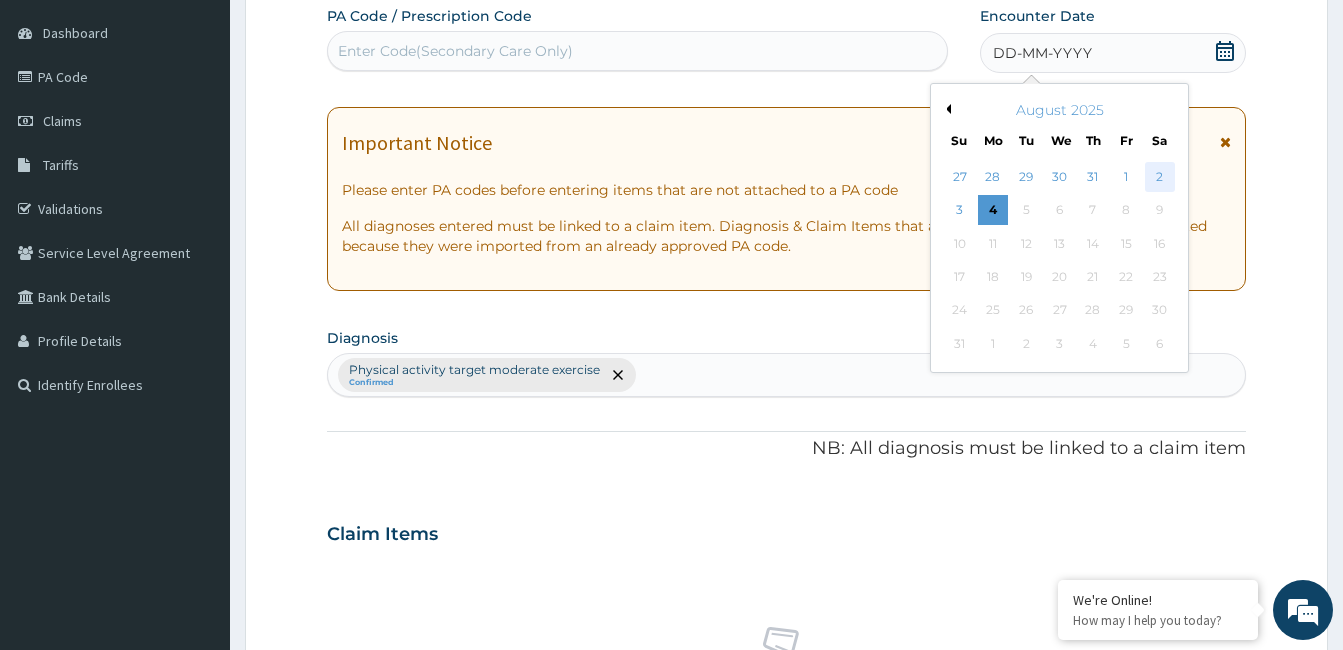 click on "2" at bounding box center (1159, 177) 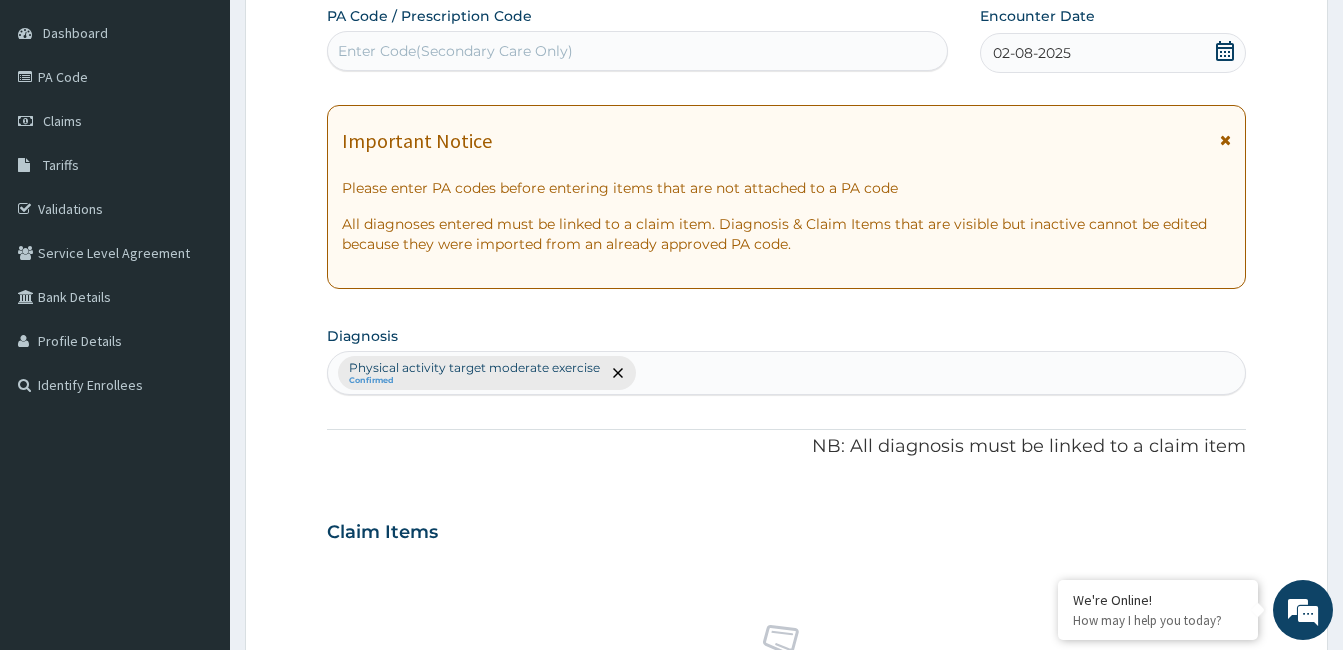 click on "Enter Code(Secondary Care Only)" at bounding box center (637, 51) 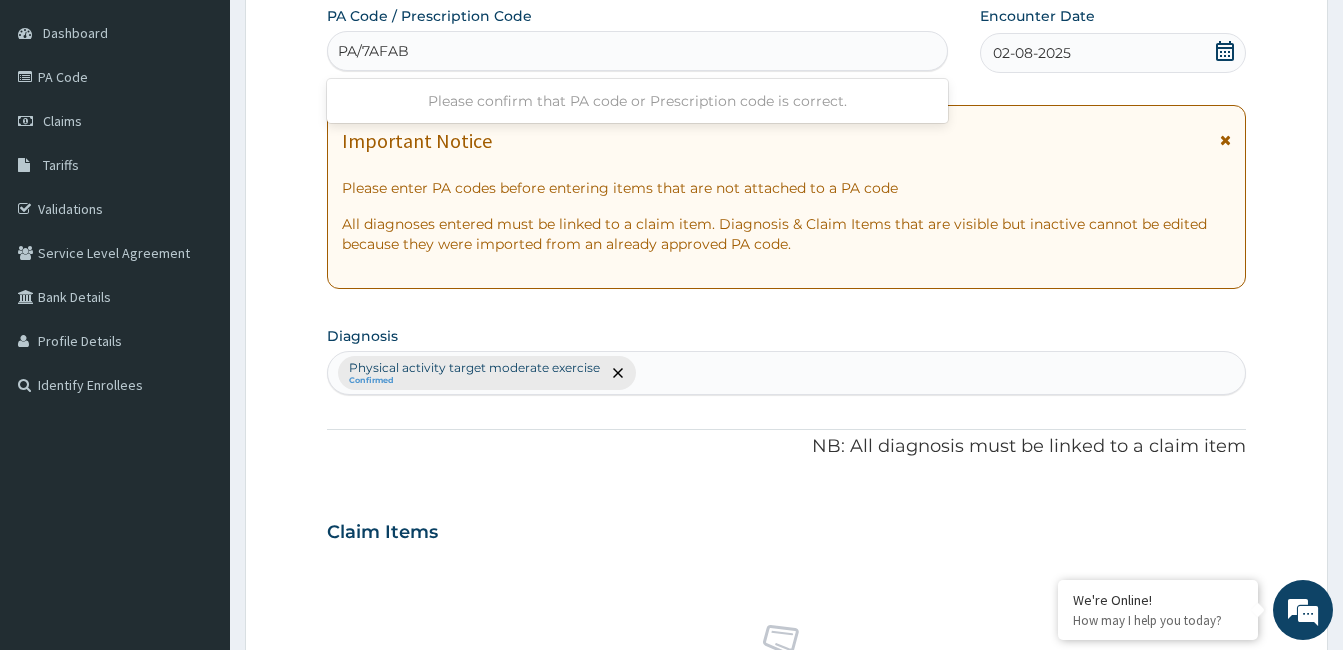 type on "PA/7AFAB2" 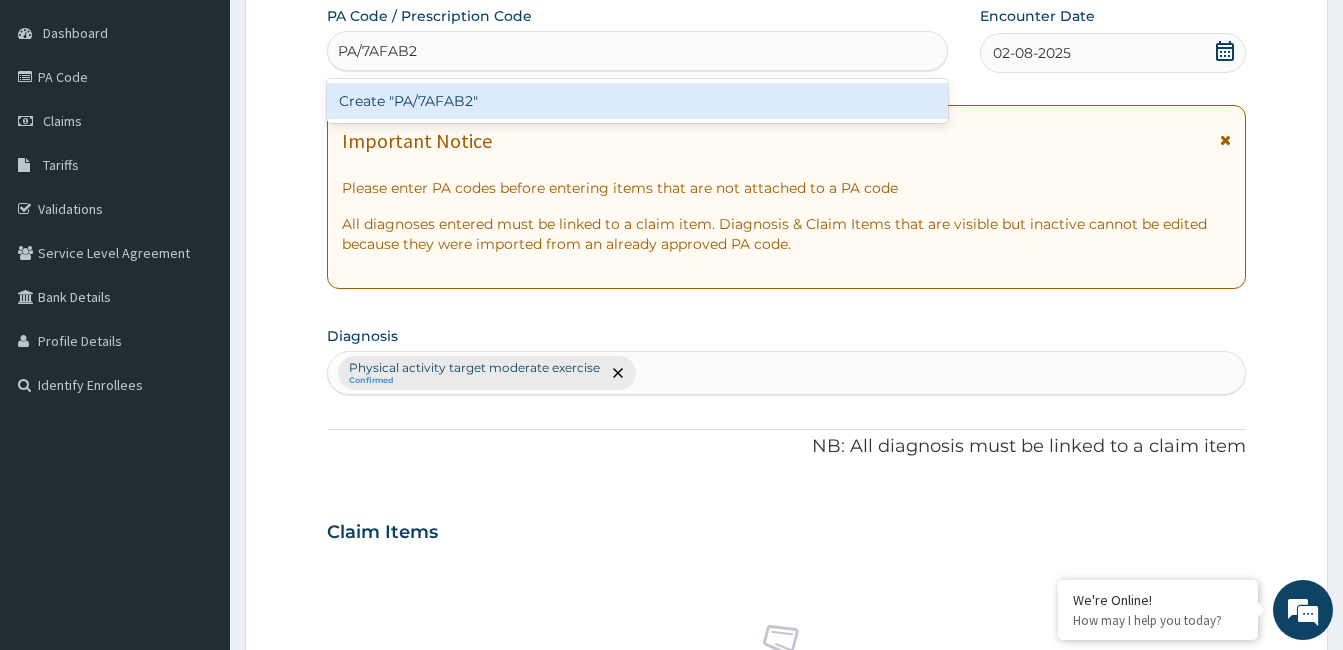 click on "Create "PA/7AFAB2"" at bounding box center [637, 101] 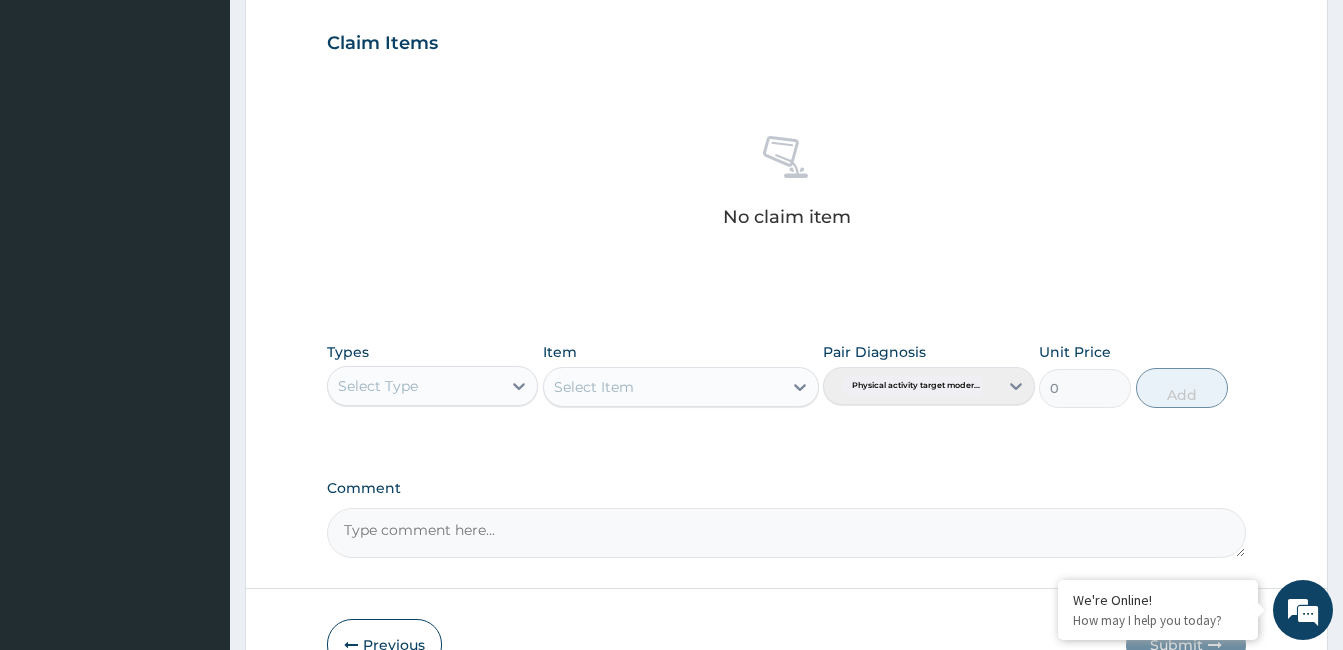 scroll, scrollTop: 792, scrollLeft: 0, axis: vertical 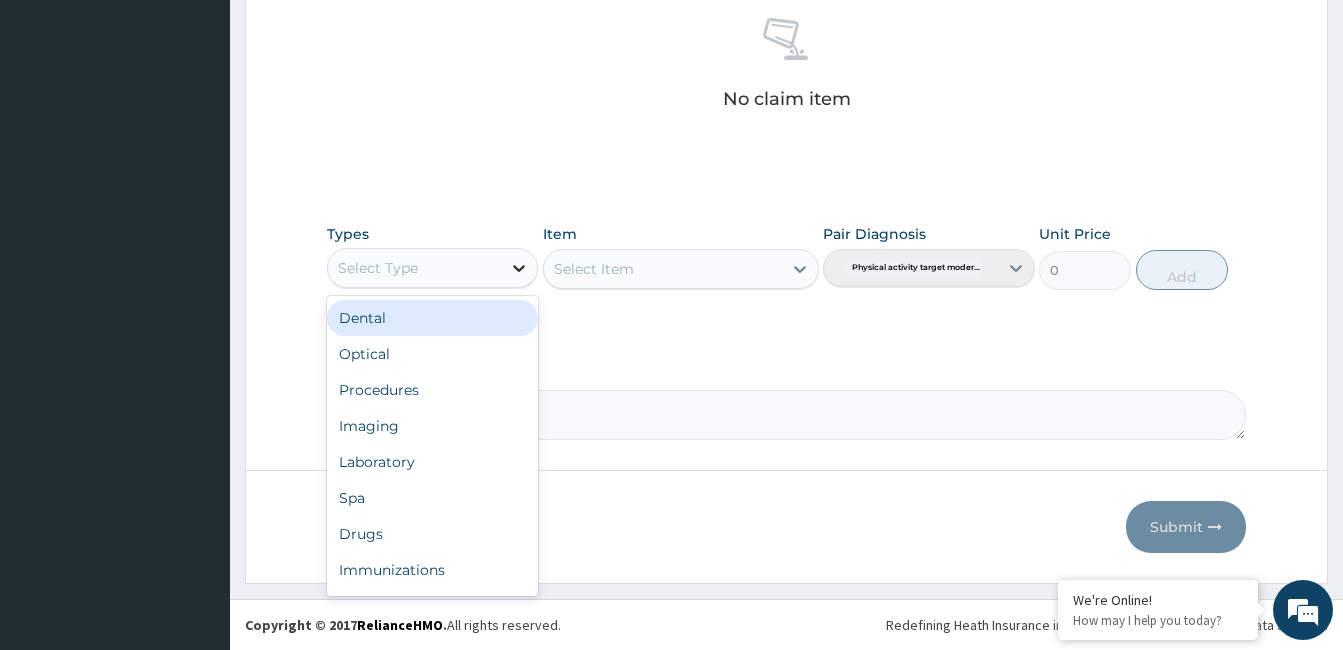 click at bounding box center (519, 268) 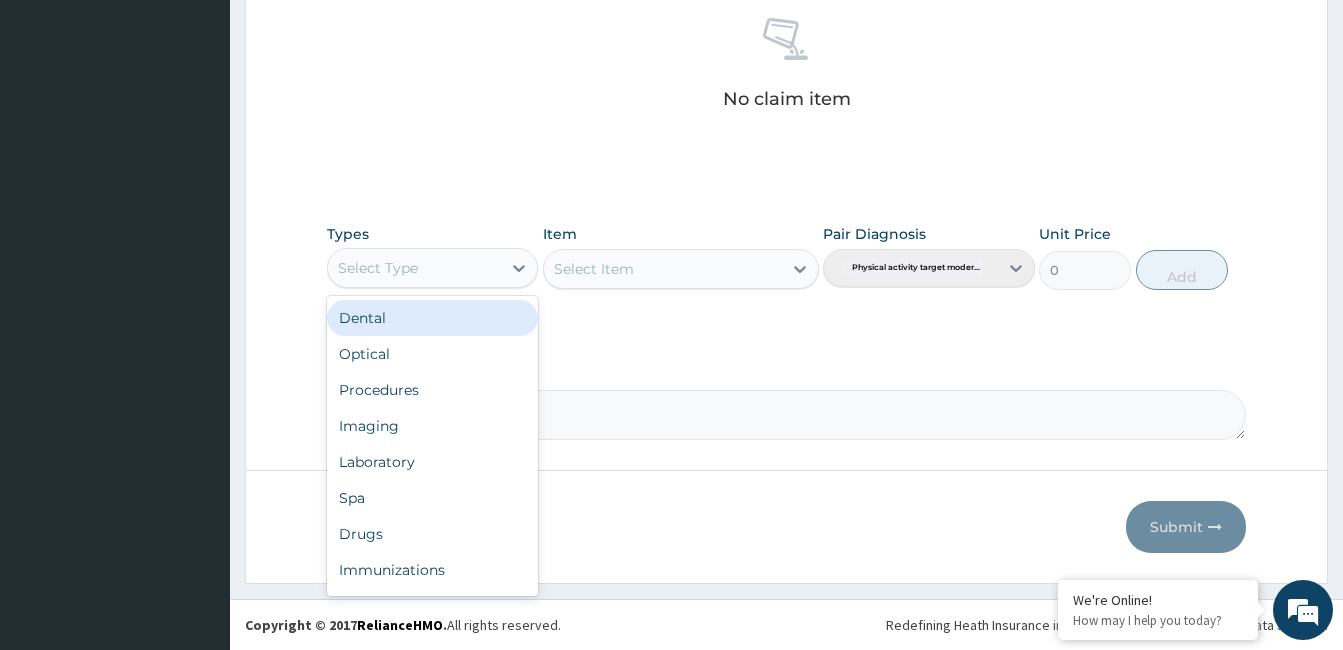 scroll, scrollTop: 68, scrollLeft: 0, axis: vertical 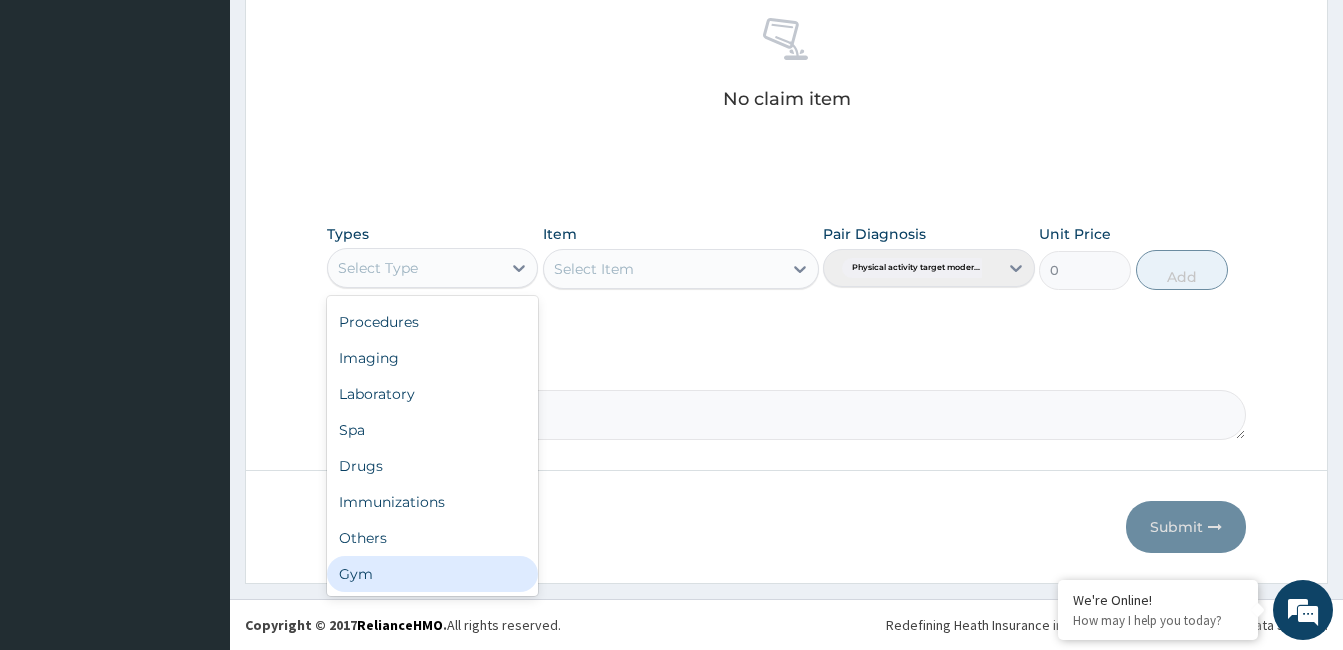 click on "Gym" at bounding box center [432, 574] 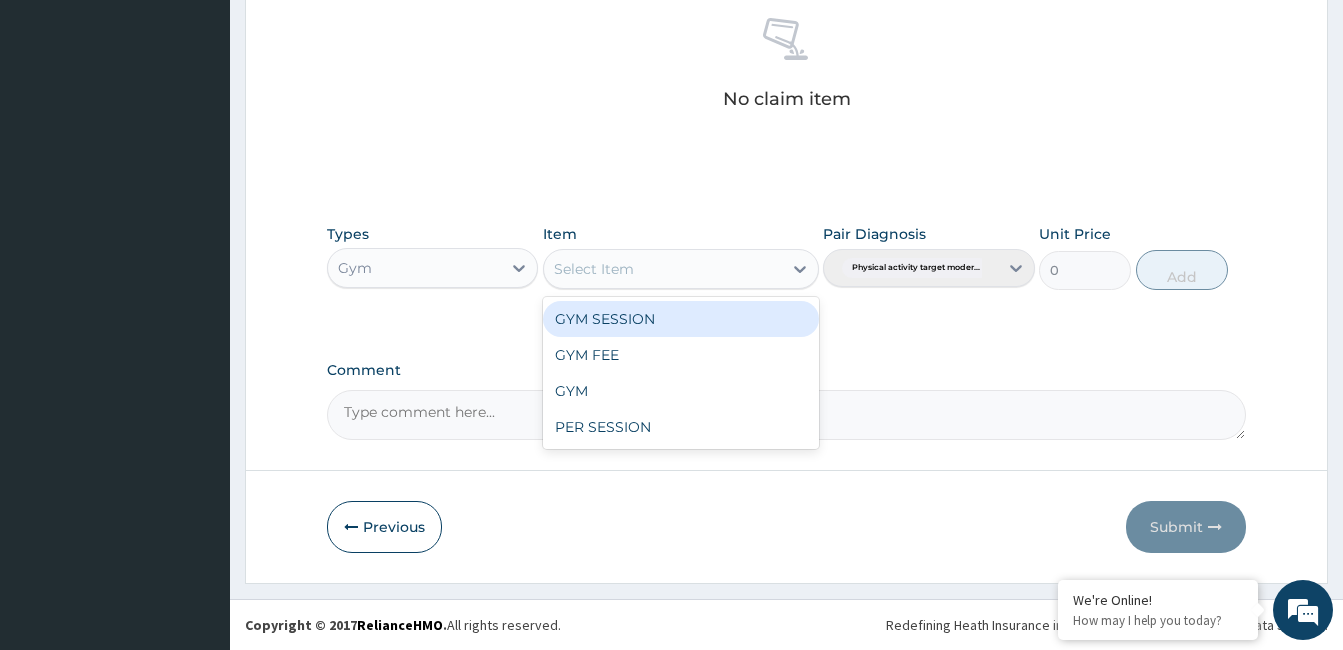 click on "Select Item" at bounding box center (663, 269) 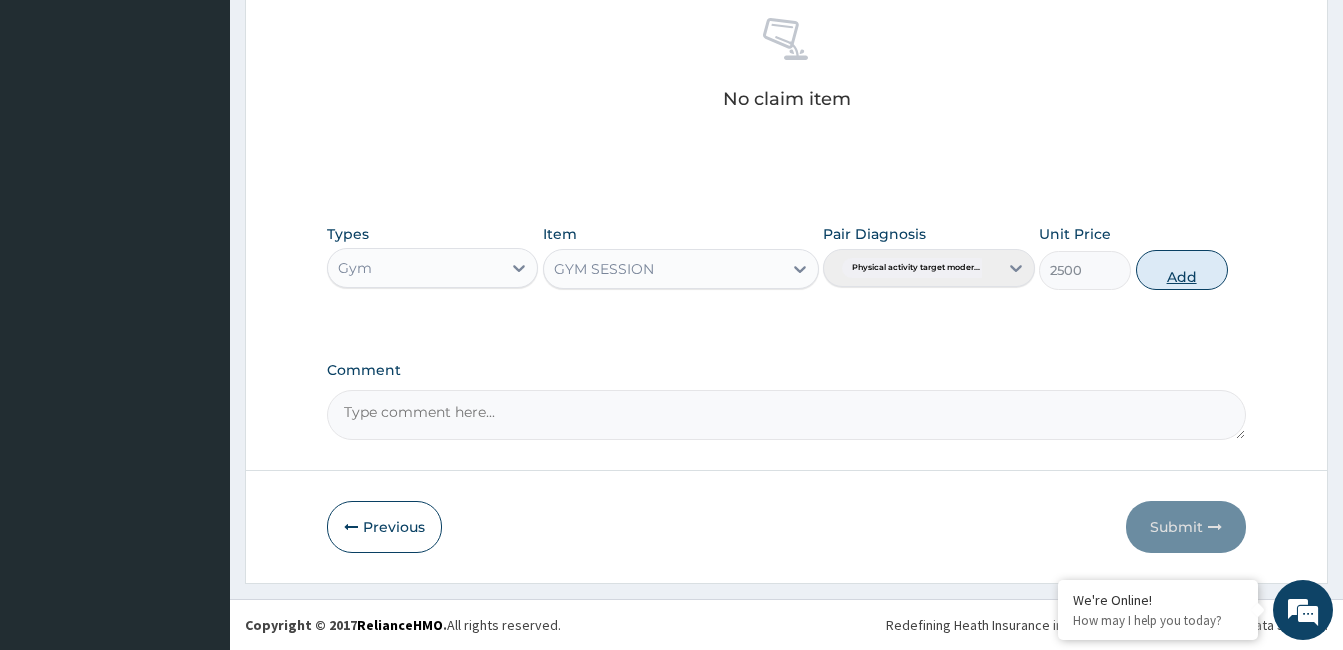 click on "Add" at bounding box center (1182, 270) 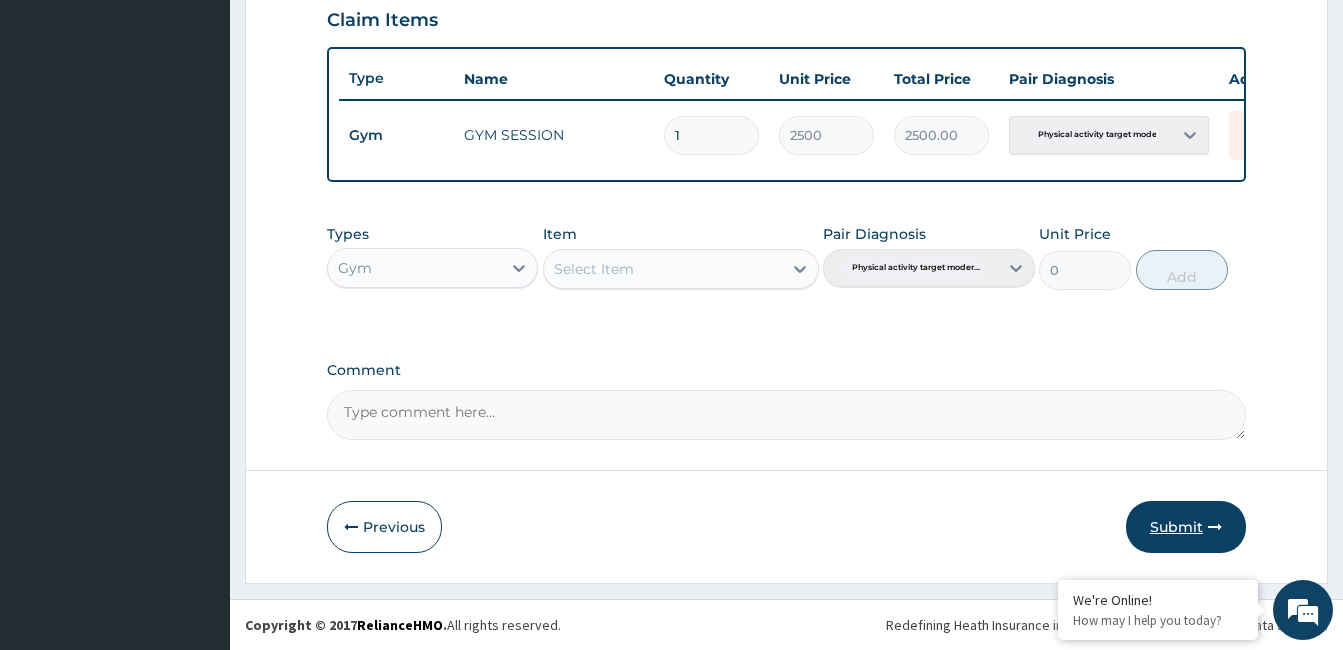 click on "Submit" at bounding box center [1186, 527] 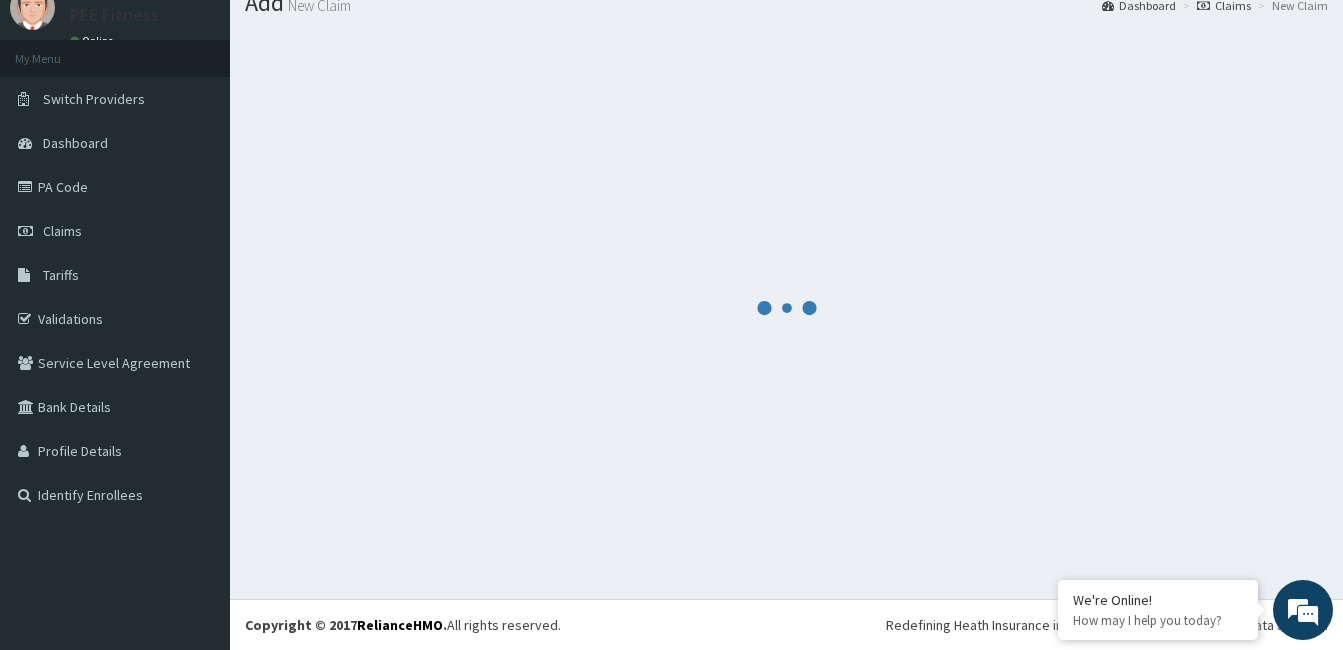 scroll, scrollTop: 712, scrollLeft: 0, axis: vertical 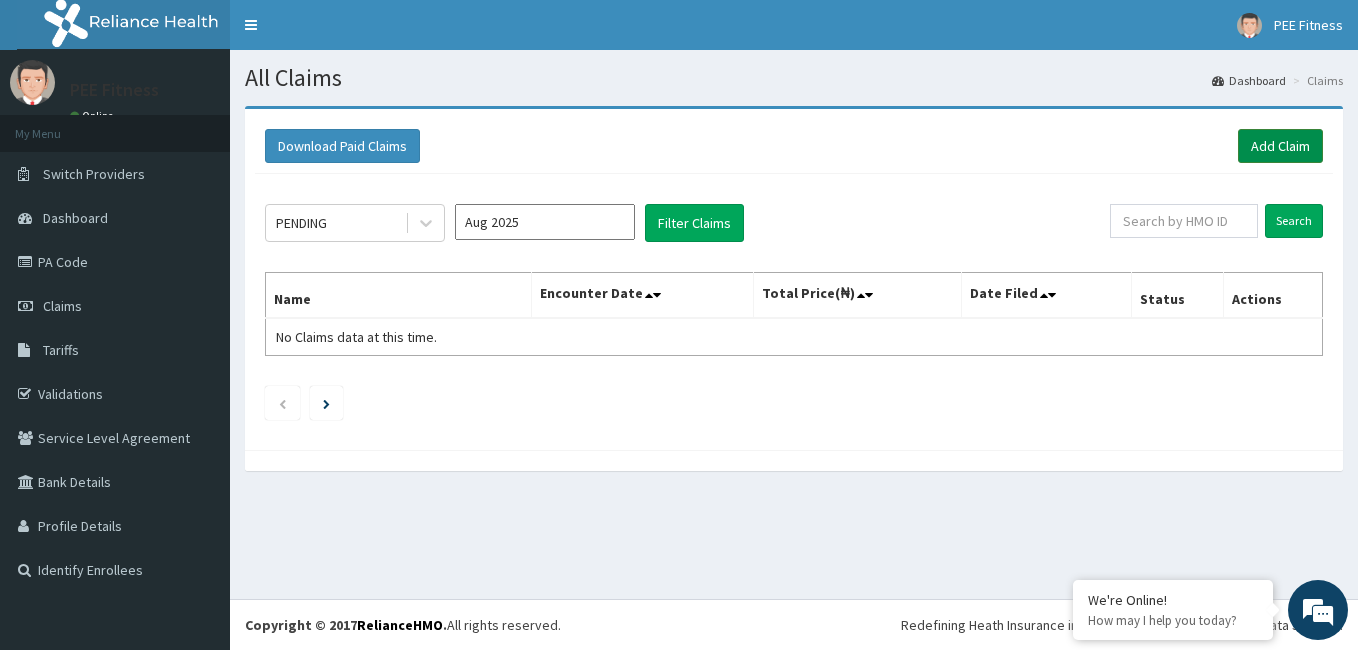 click on "Add Claim" at bounding box center (1280, 146) 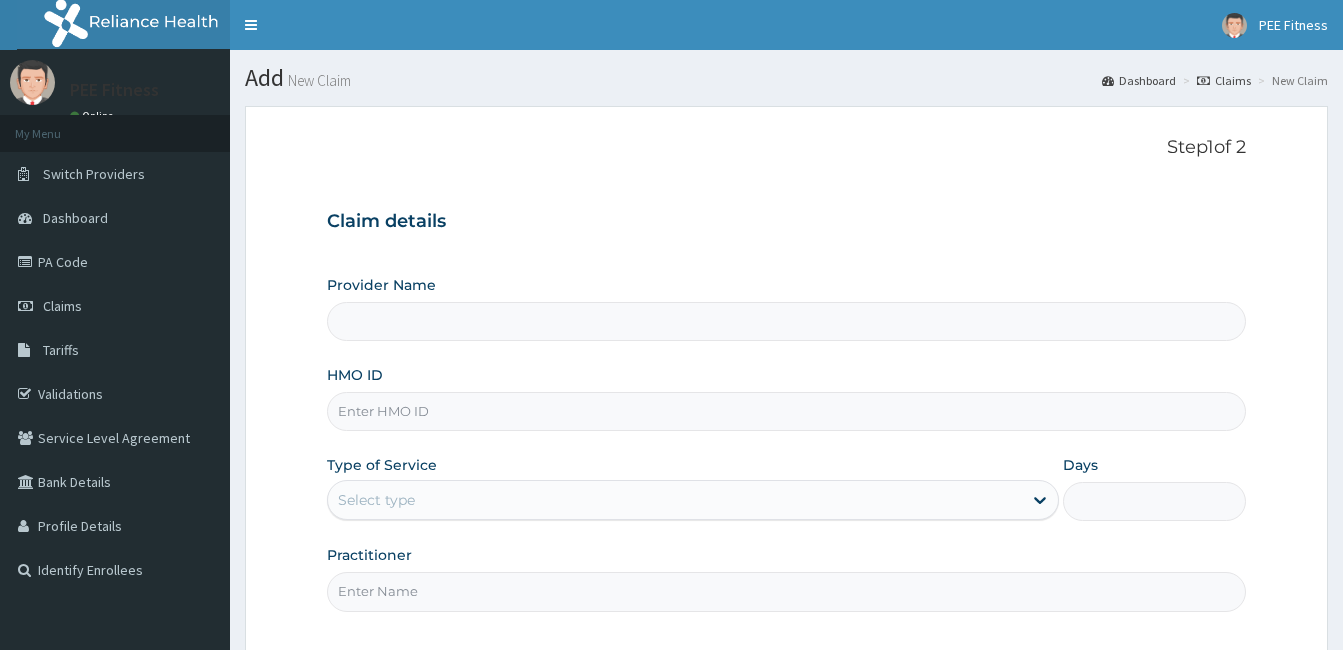scroll, scrollTop: 0, scrollLeft: 0, axis: both 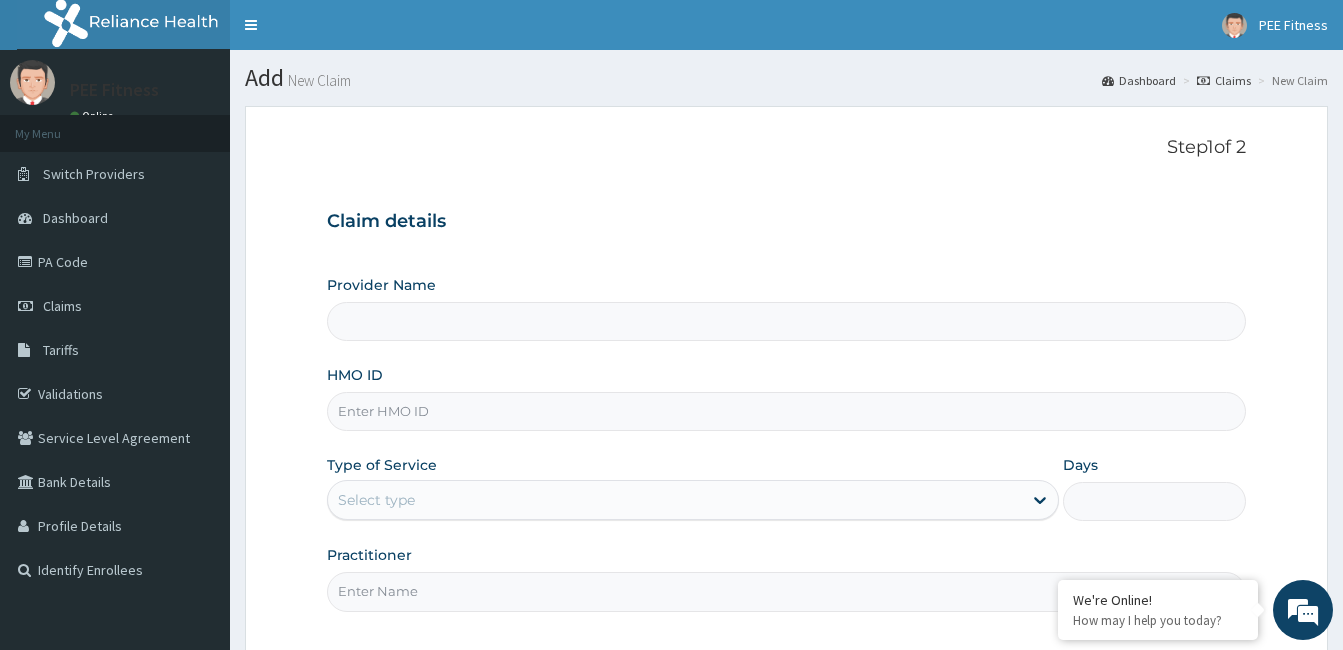click on "Practitioner" at bounding box center (786, 591) 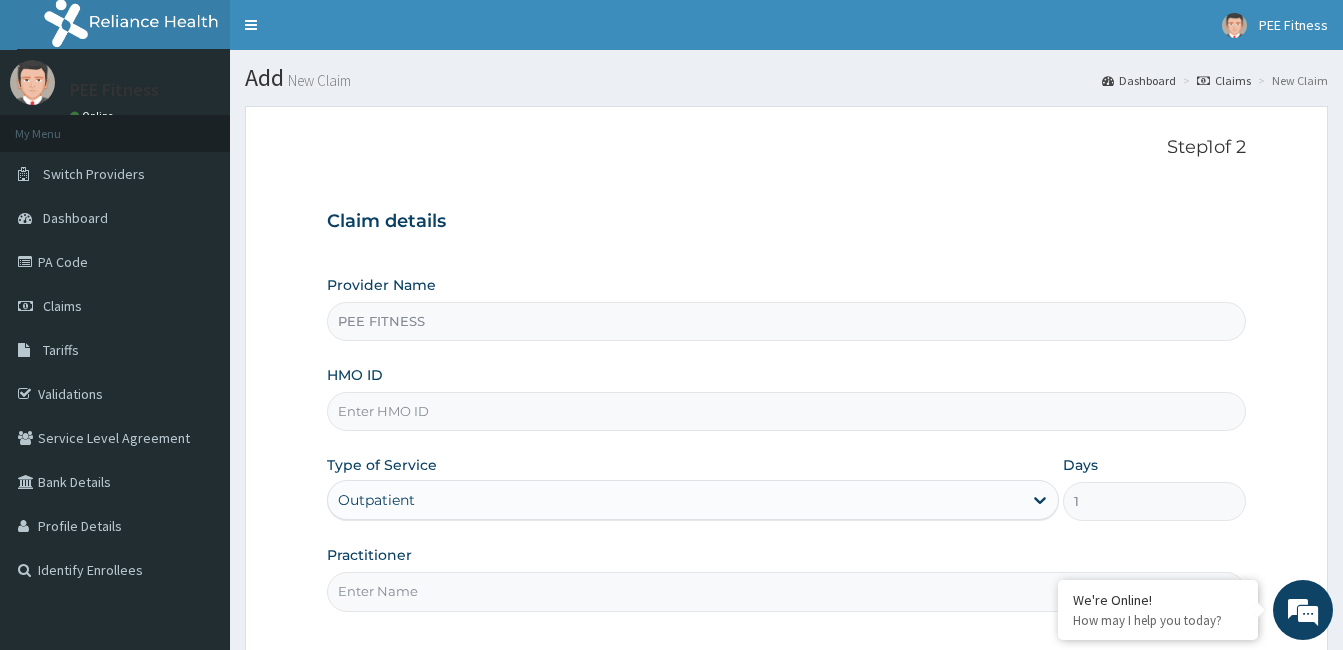 type on "gym" 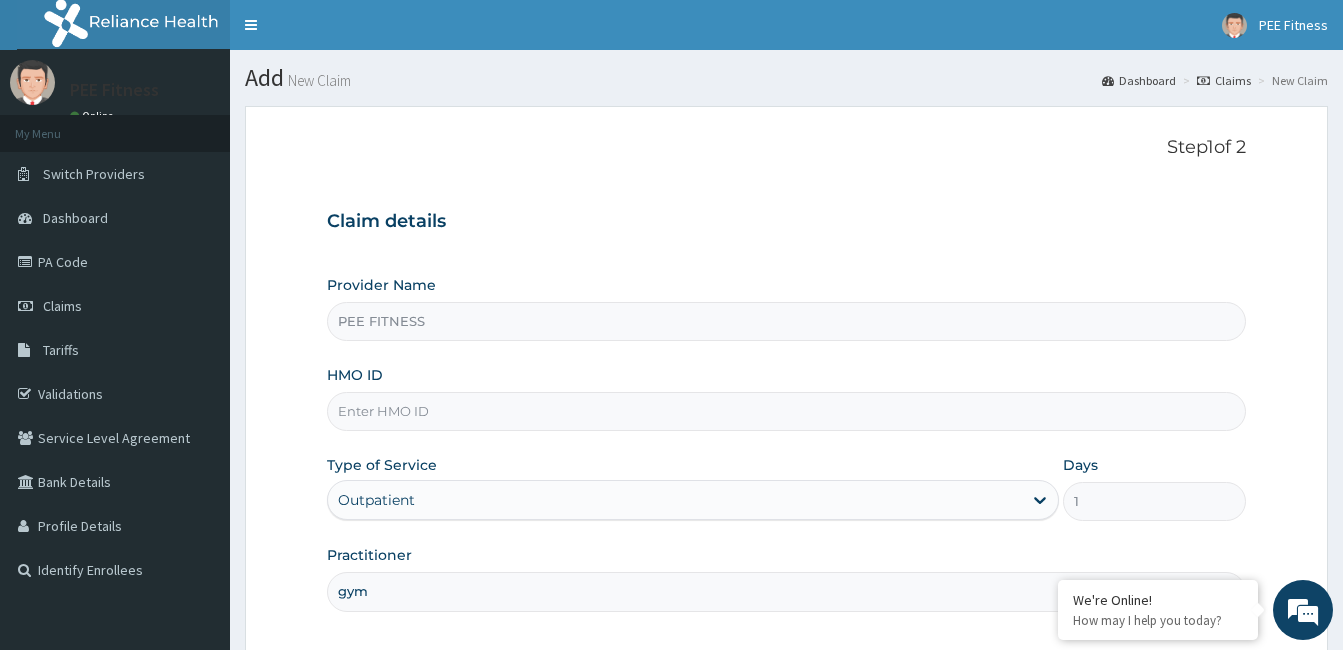 click on "HMO ID" at bounding box center [786, 411] 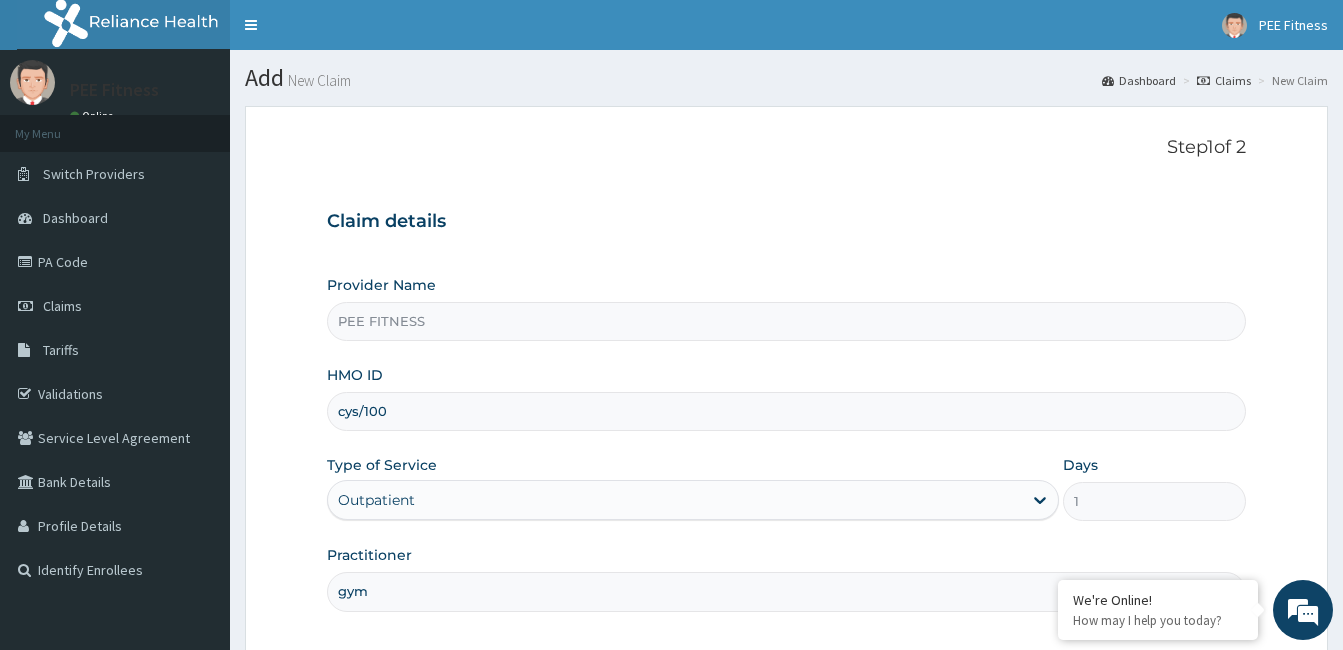 scroll, scrollTop: 0, scrollLeft: 0, axis: both 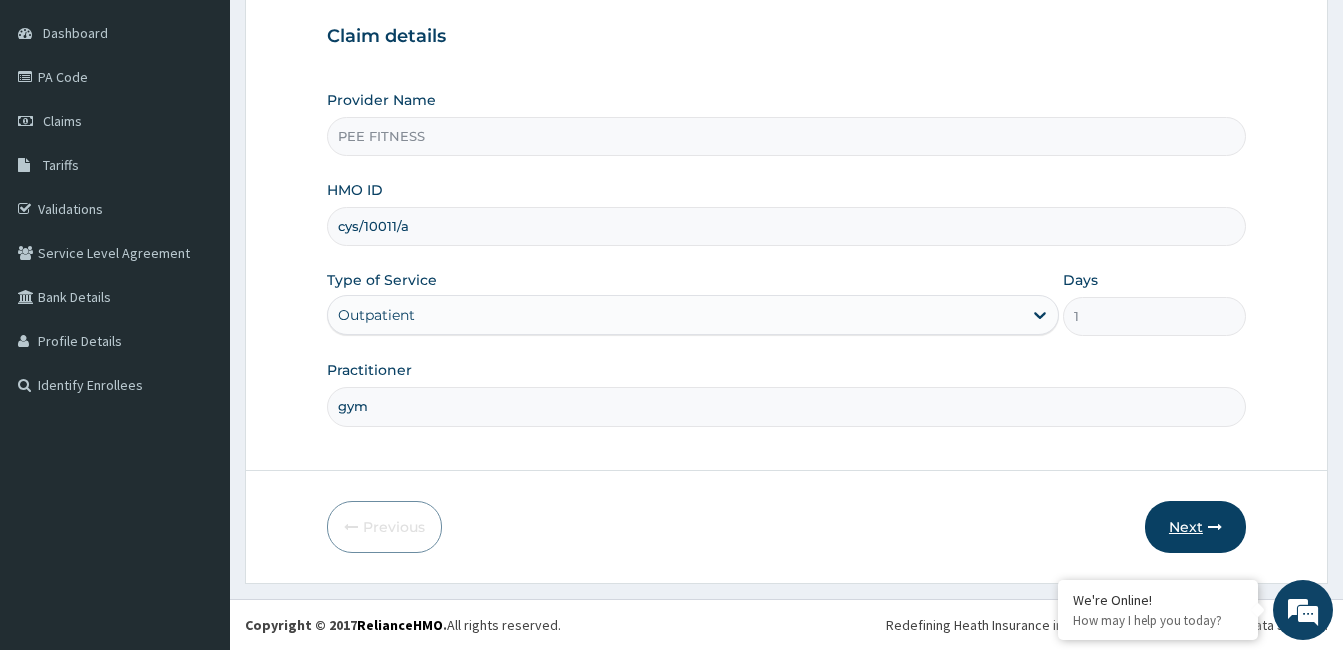 type on "cys/10011/a" 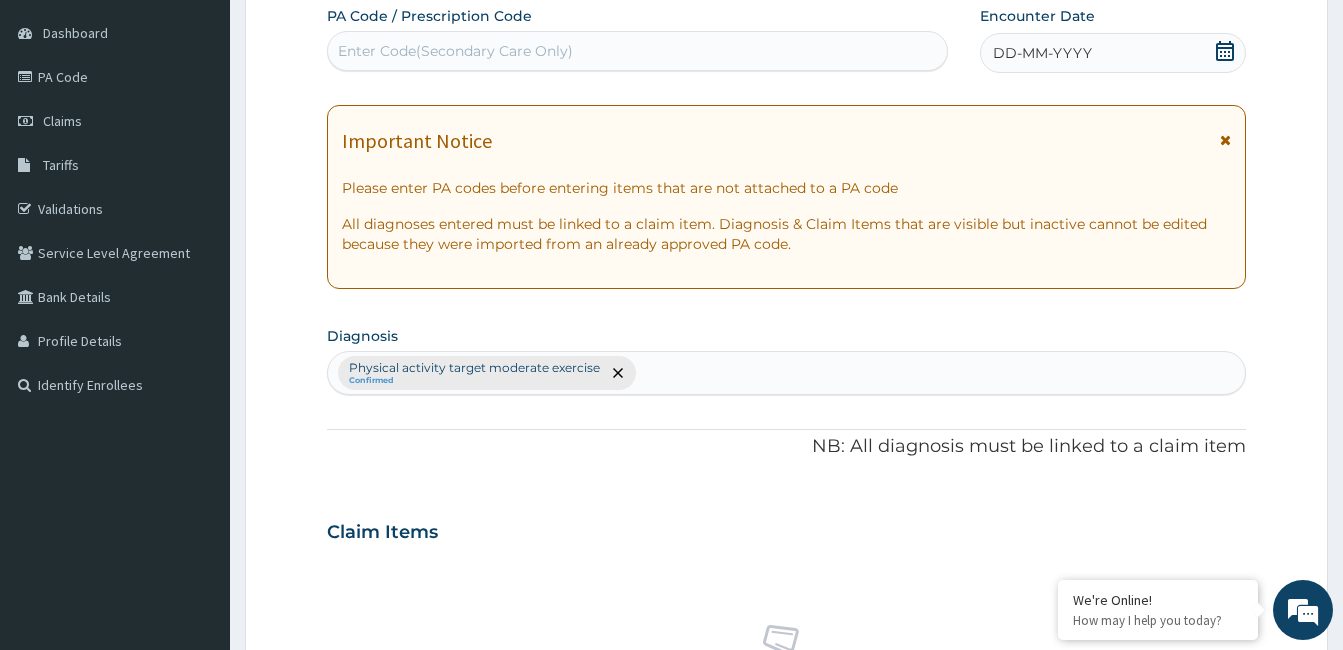 click 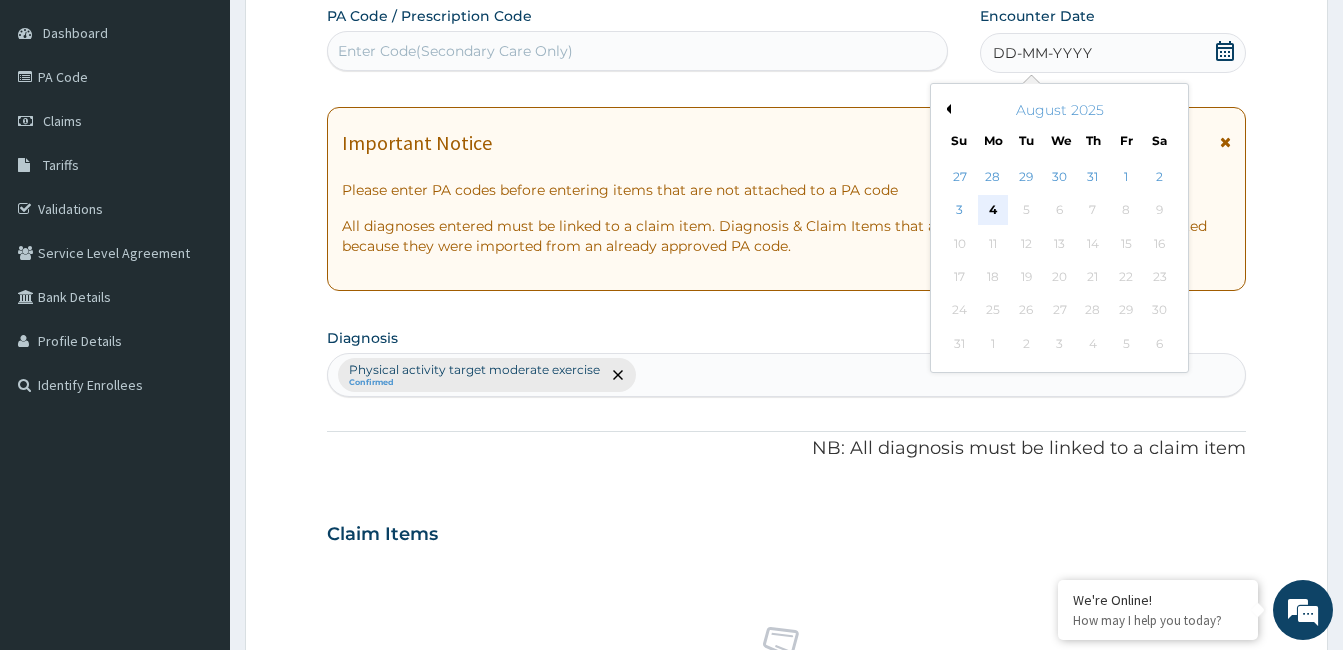 click on "4" at bounding box center (993, 211) 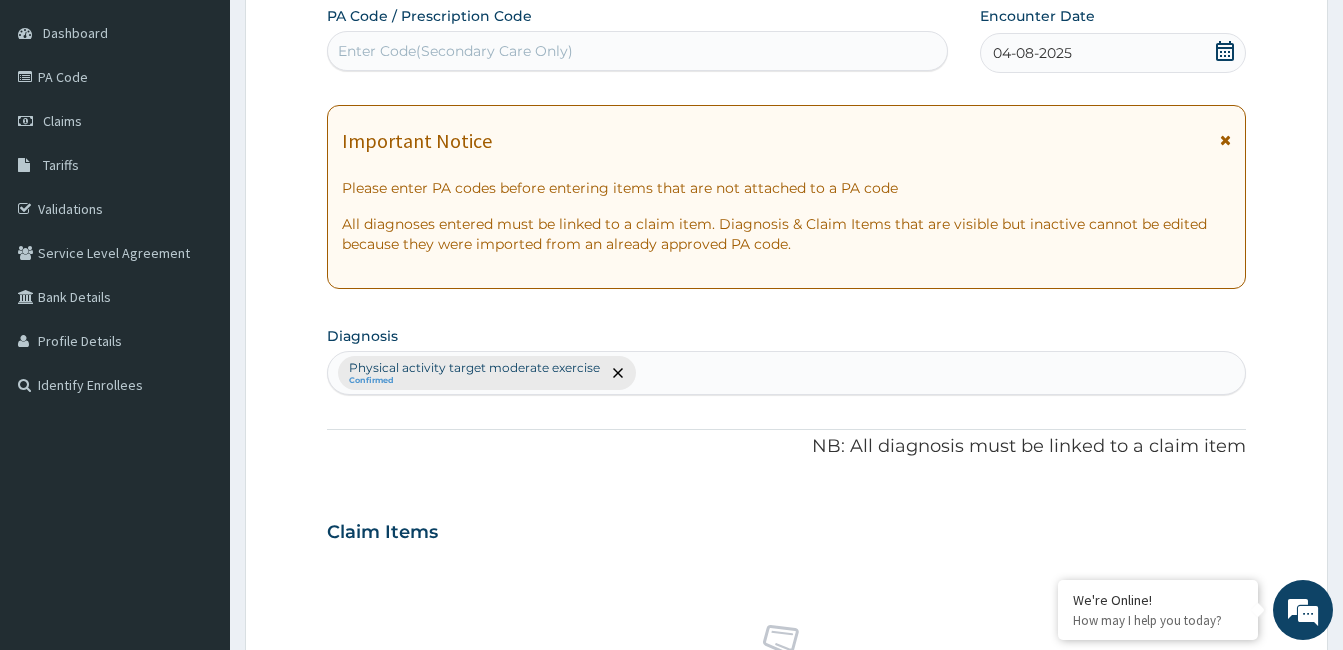 click on "Enter Code(Secondary Care Only)" at bounding box center (455, 51) 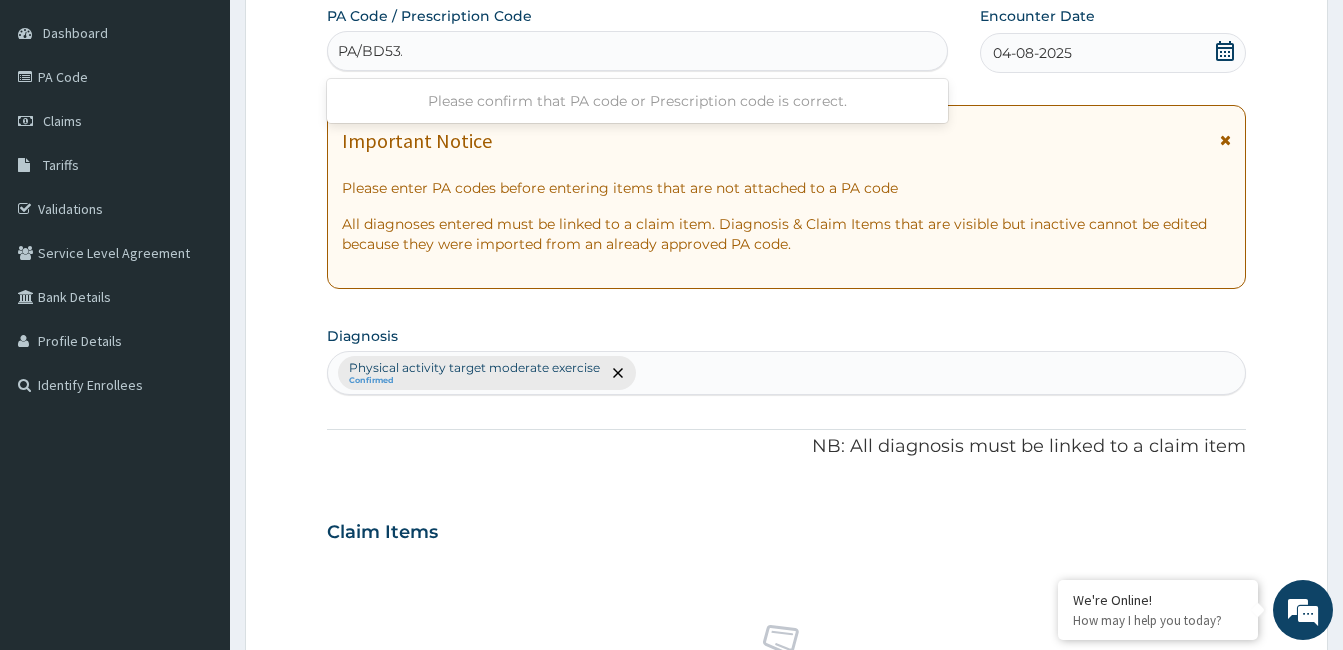 type on "PA/BD53AA" 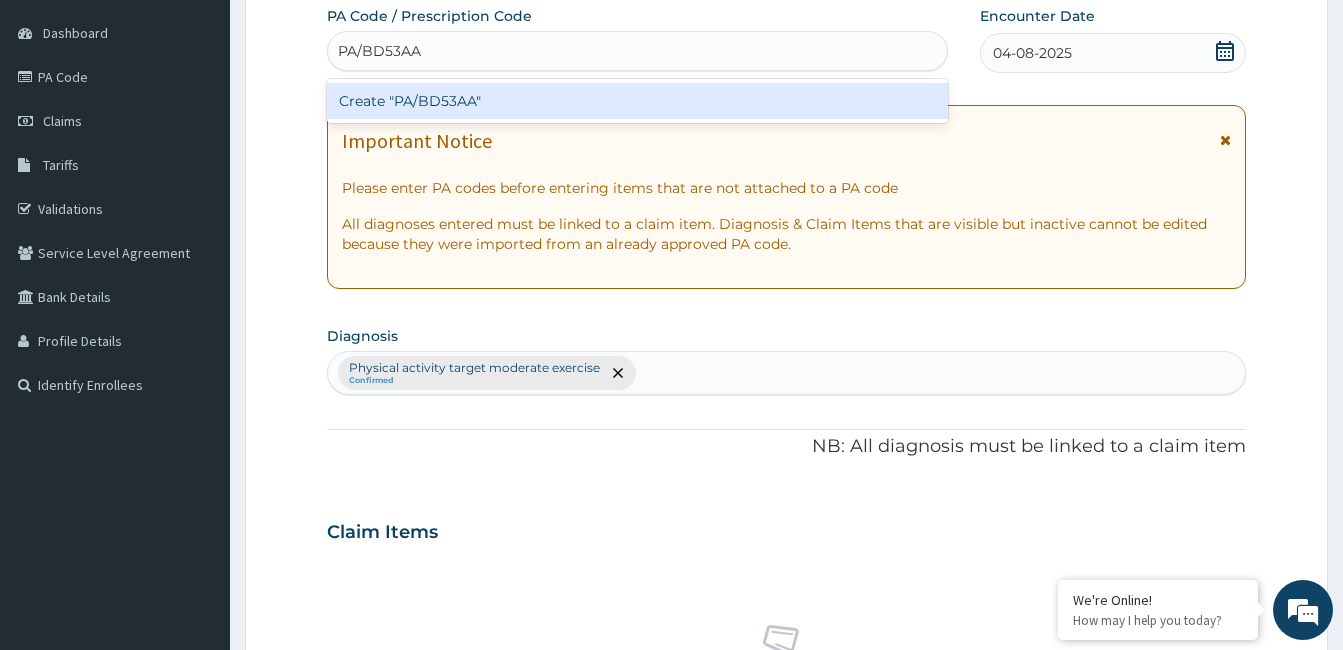 click on "Create "PA/BD53AA"" at bounding box center (637, 101) 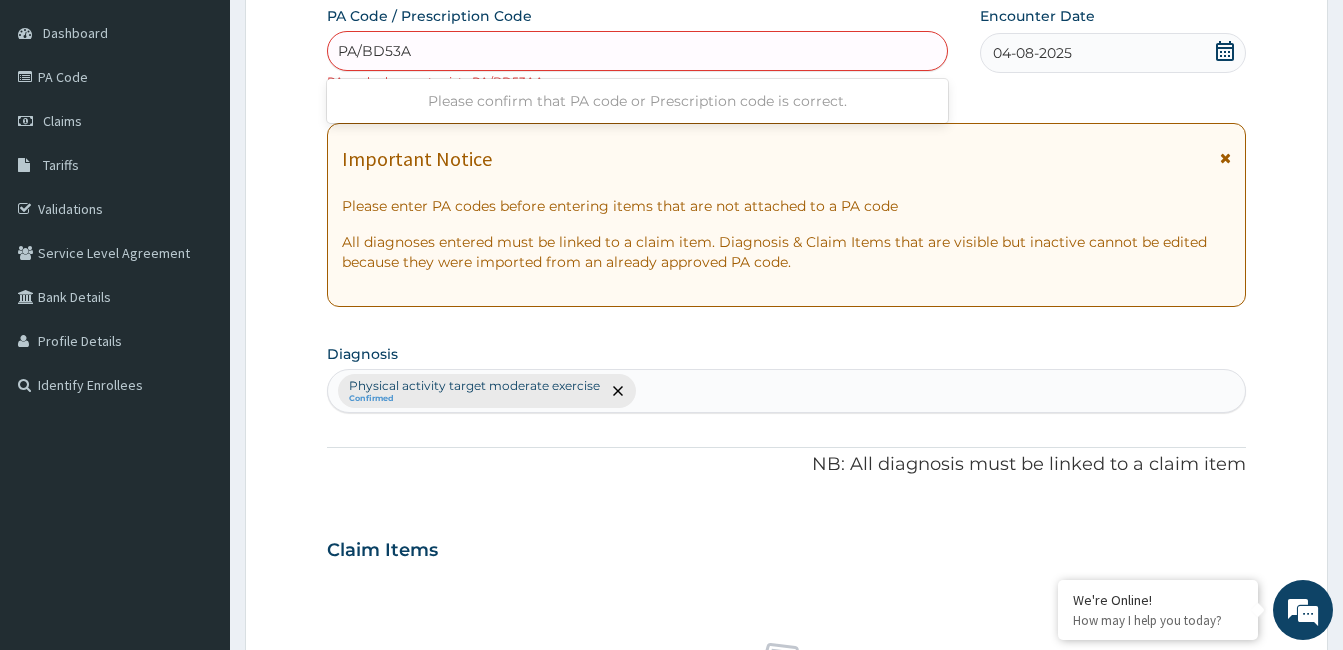 type on "PA/BD53AA" 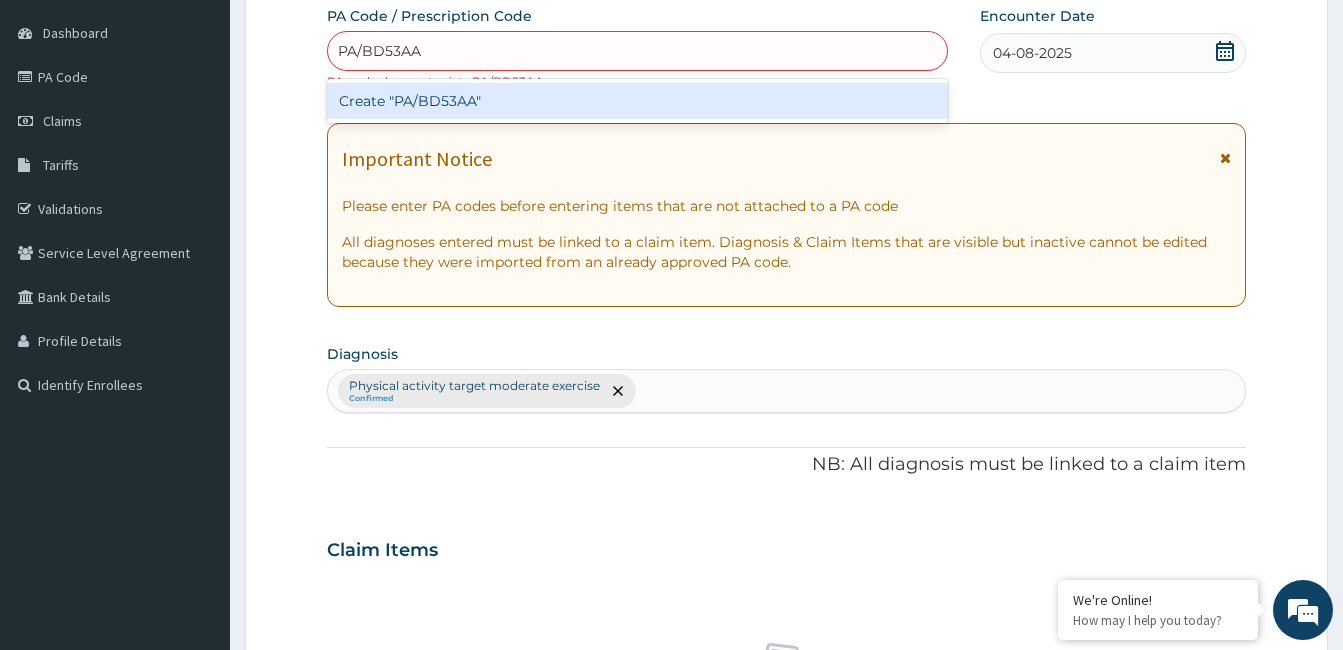 type 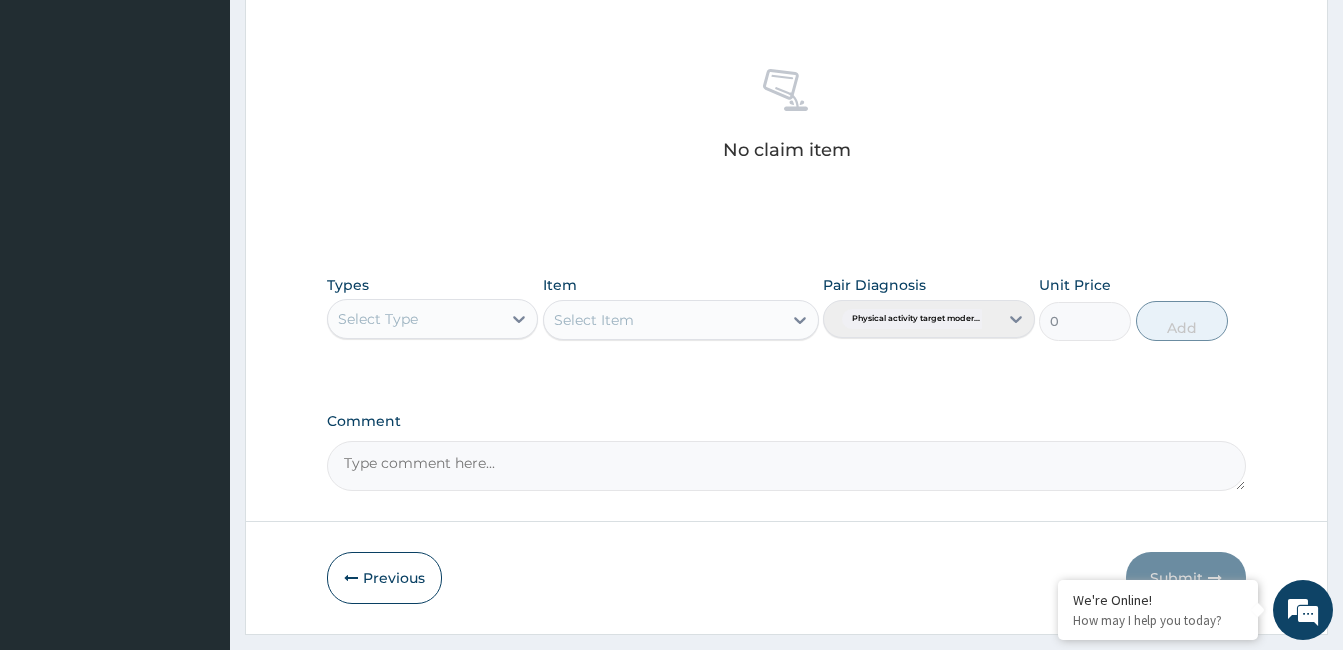 scroll, scrollTop: 810, scrollLeft: 0, axis: vertical 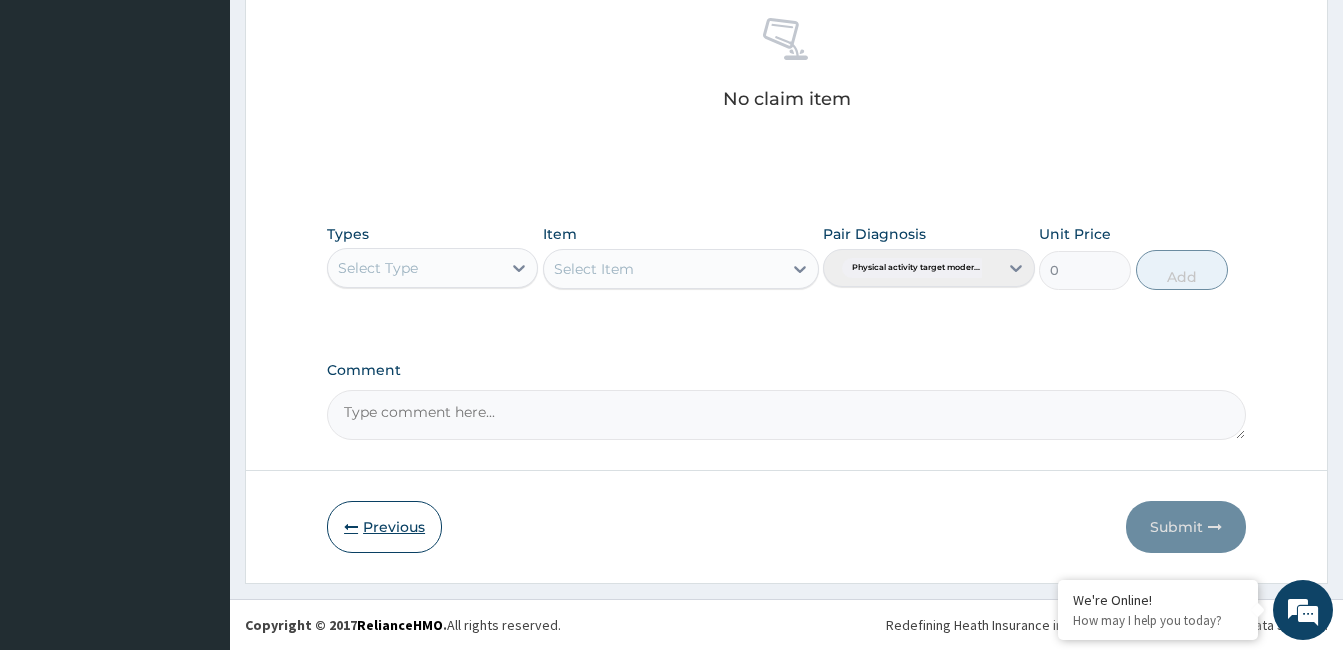 click on "Previous" at bounding box center [384, 527] 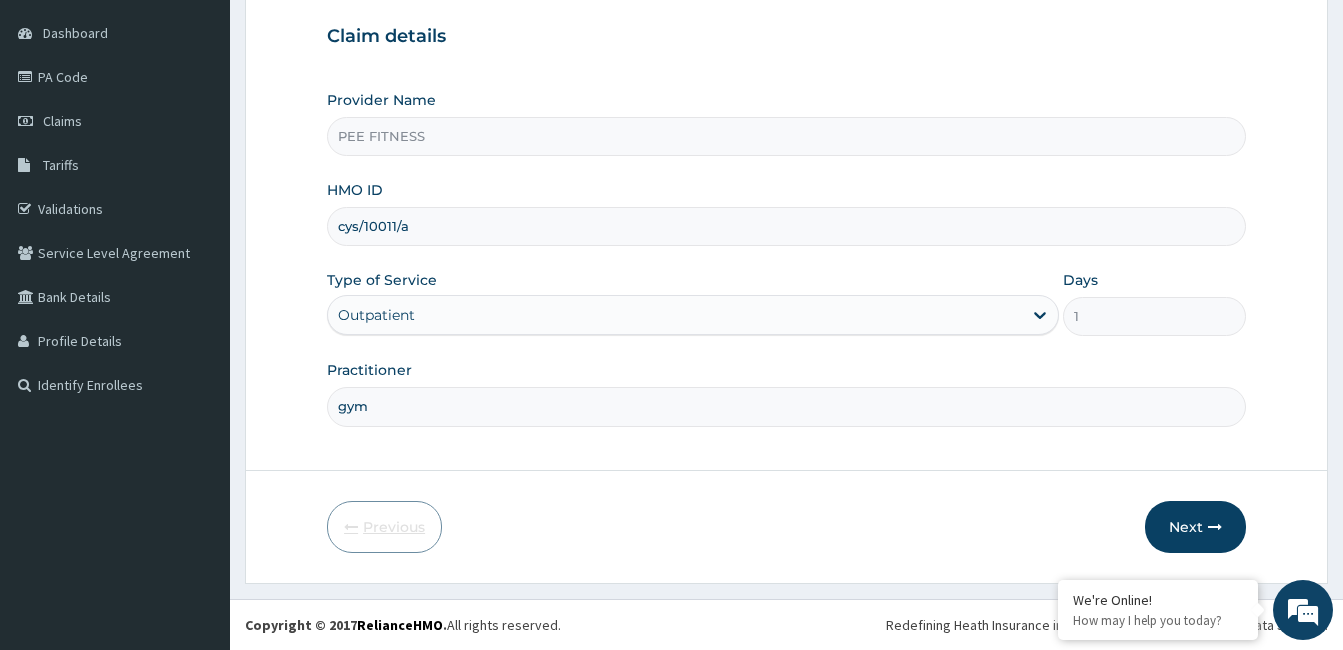 scroll, scrollTop: 185, scrollLeft: 0, axis: vertical 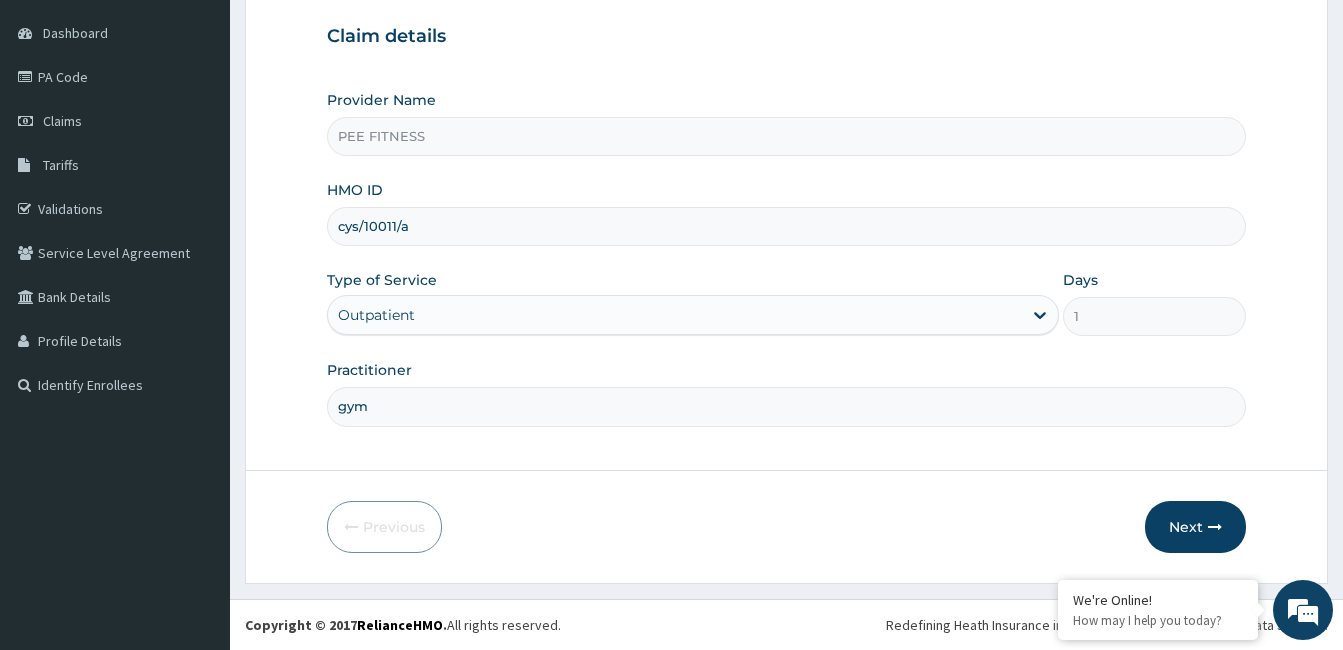 drag, startPoint x: 416, startPoint y: 228, endPoint x: 316, endPoint y: 224, distance: 100.07997 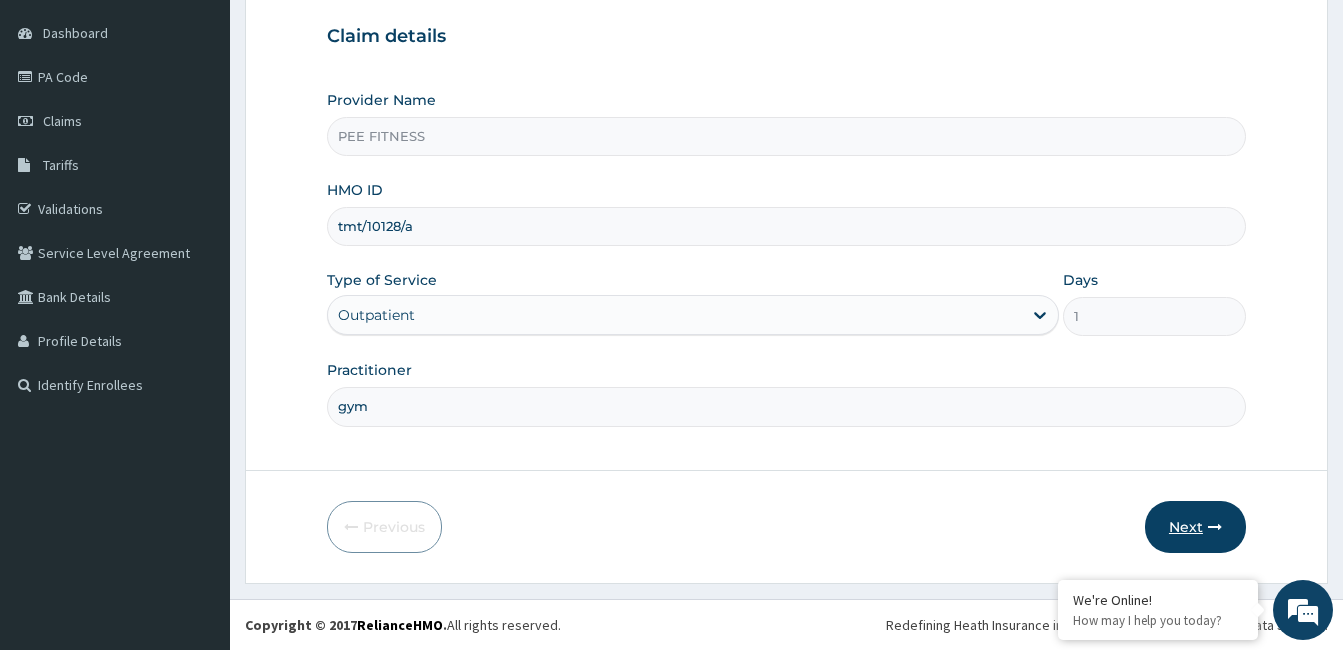 type on "tmt/10128/a" 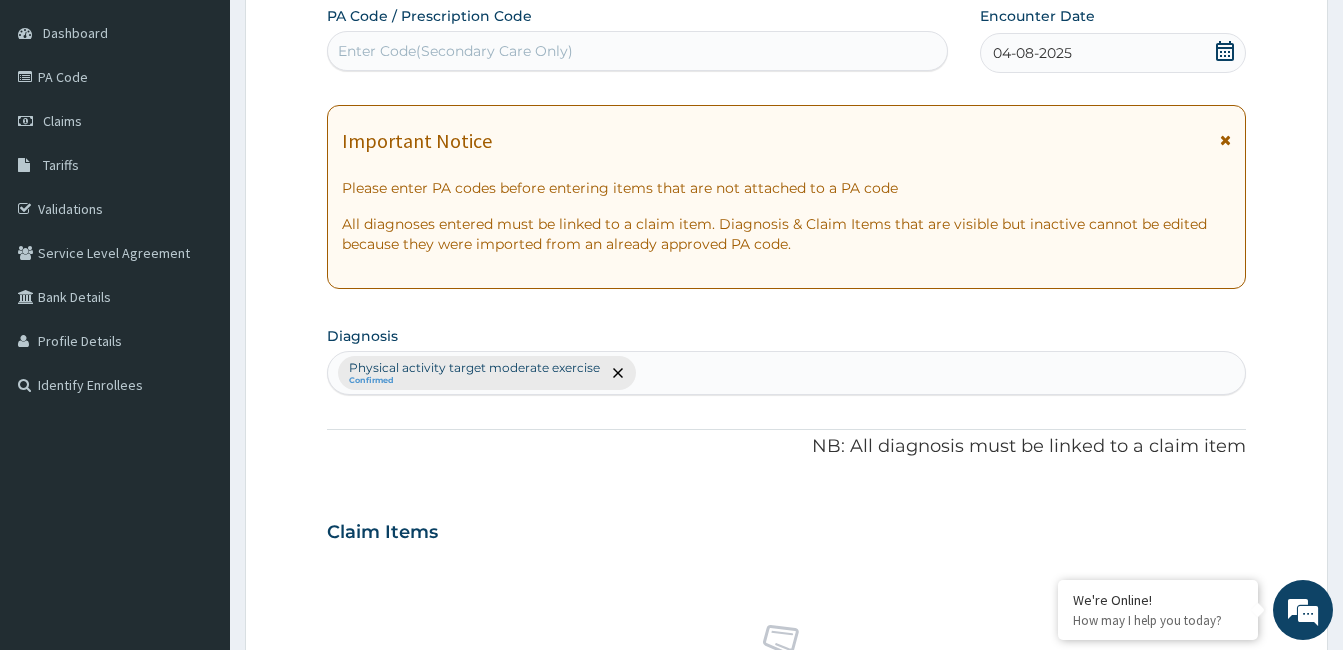 click on "Enter Code(Secondary Care Only)" at bounding box center [637, 51] 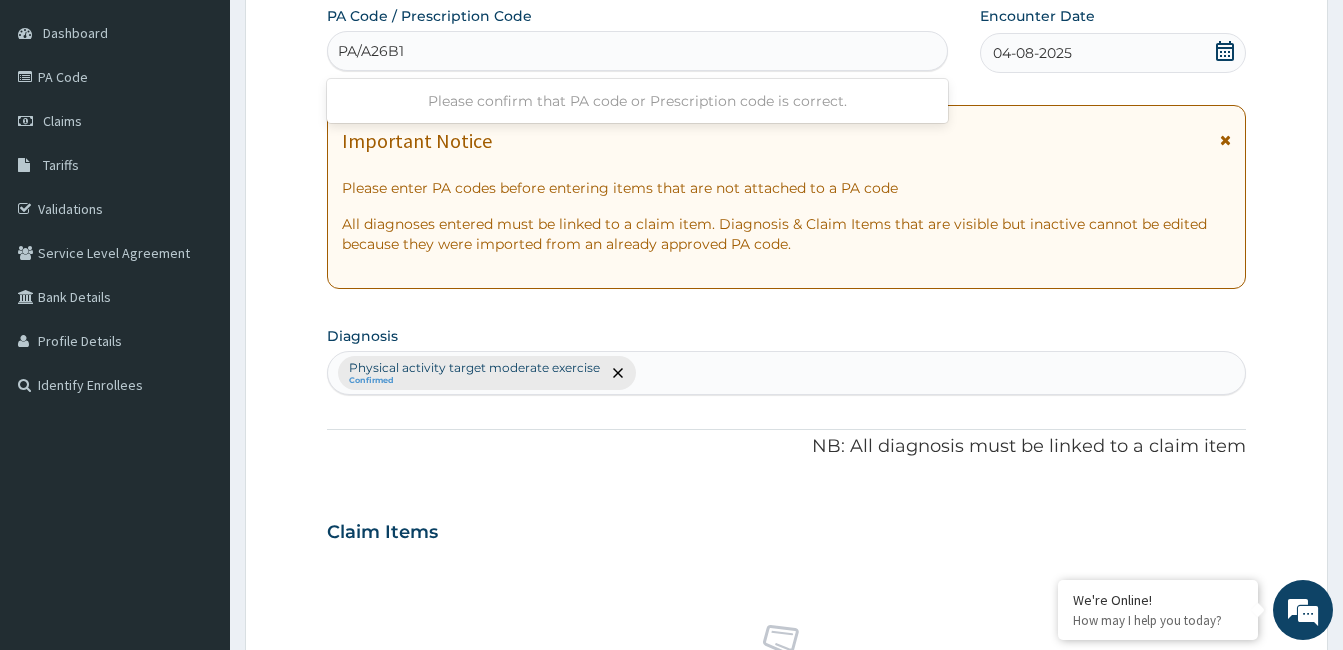 type on "PA/A26B17" 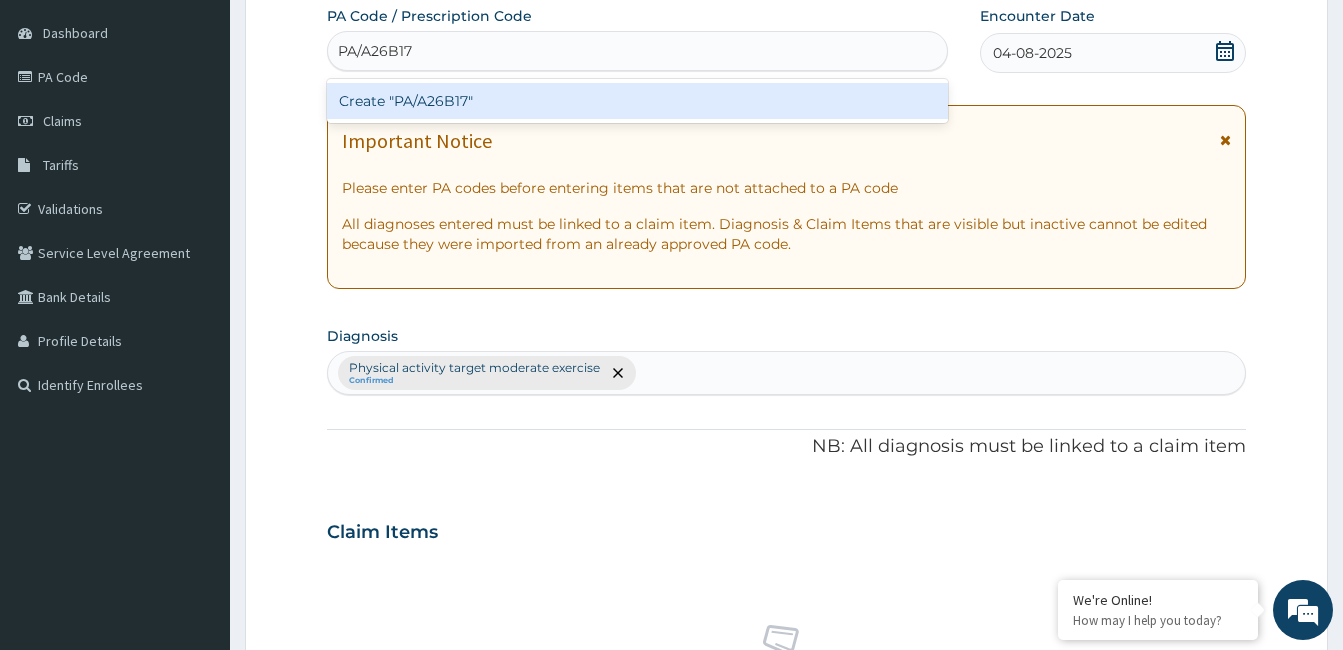 type 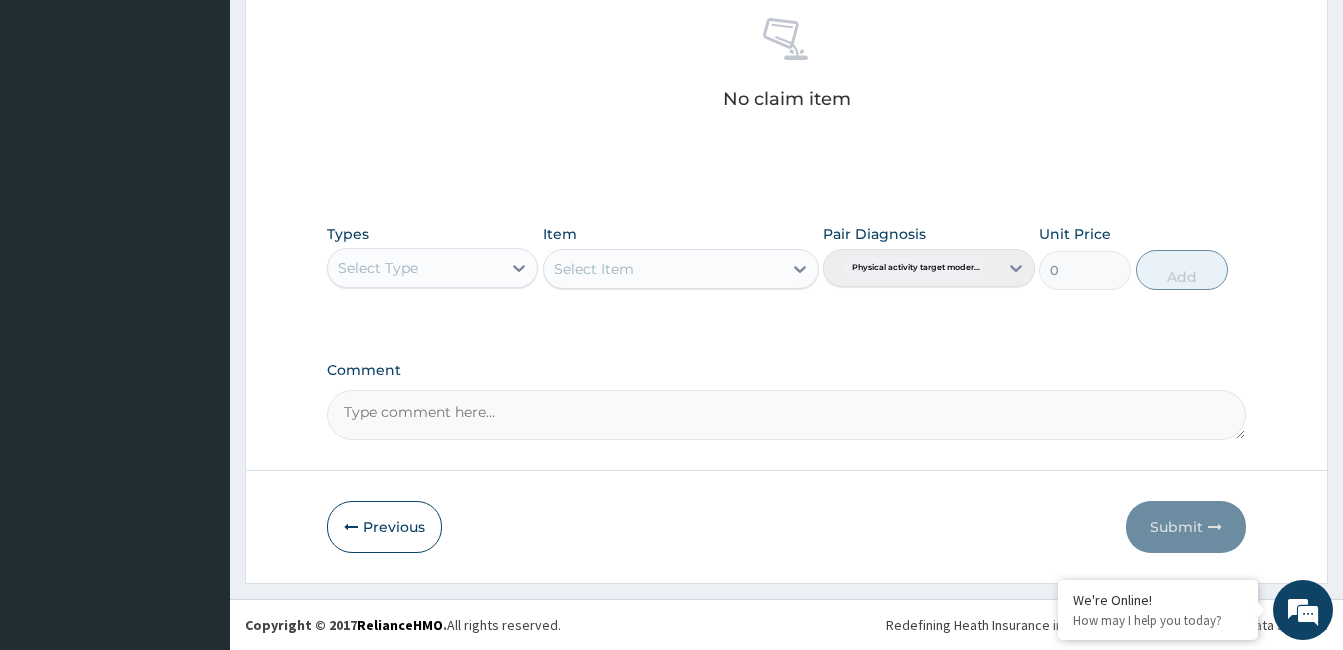 scroll, scrollTop: 185, scrollLeft: 0, axis: vertical 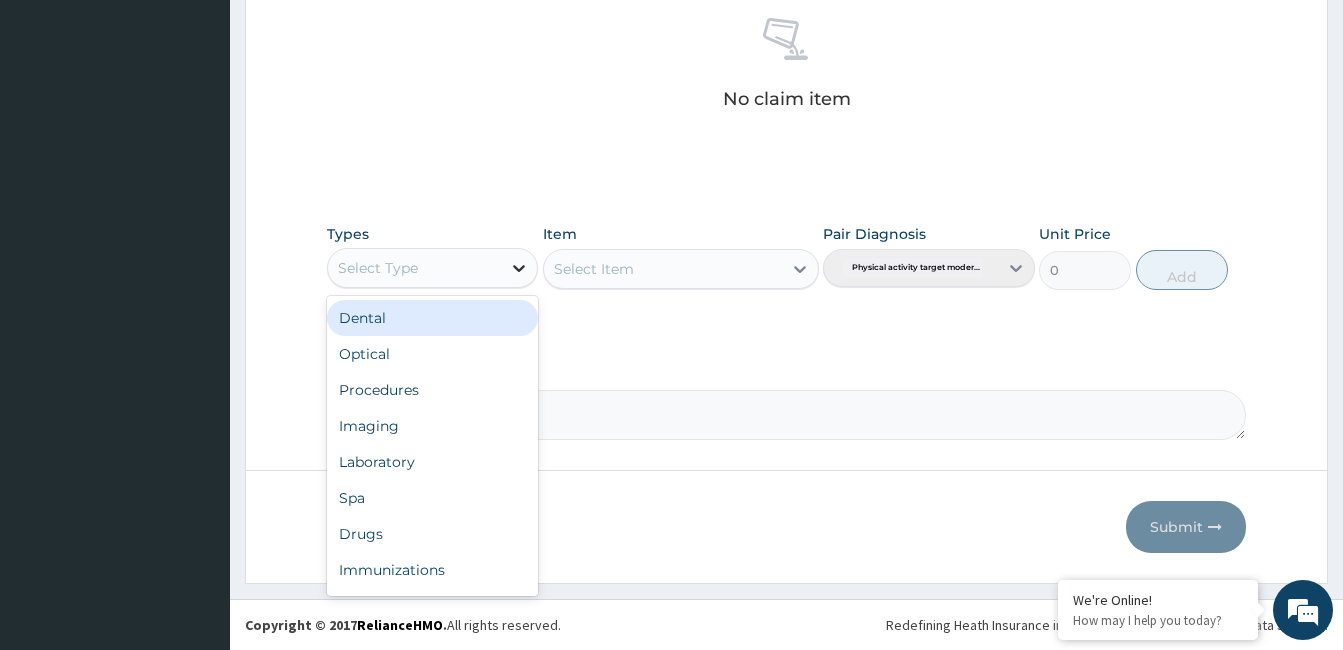 click 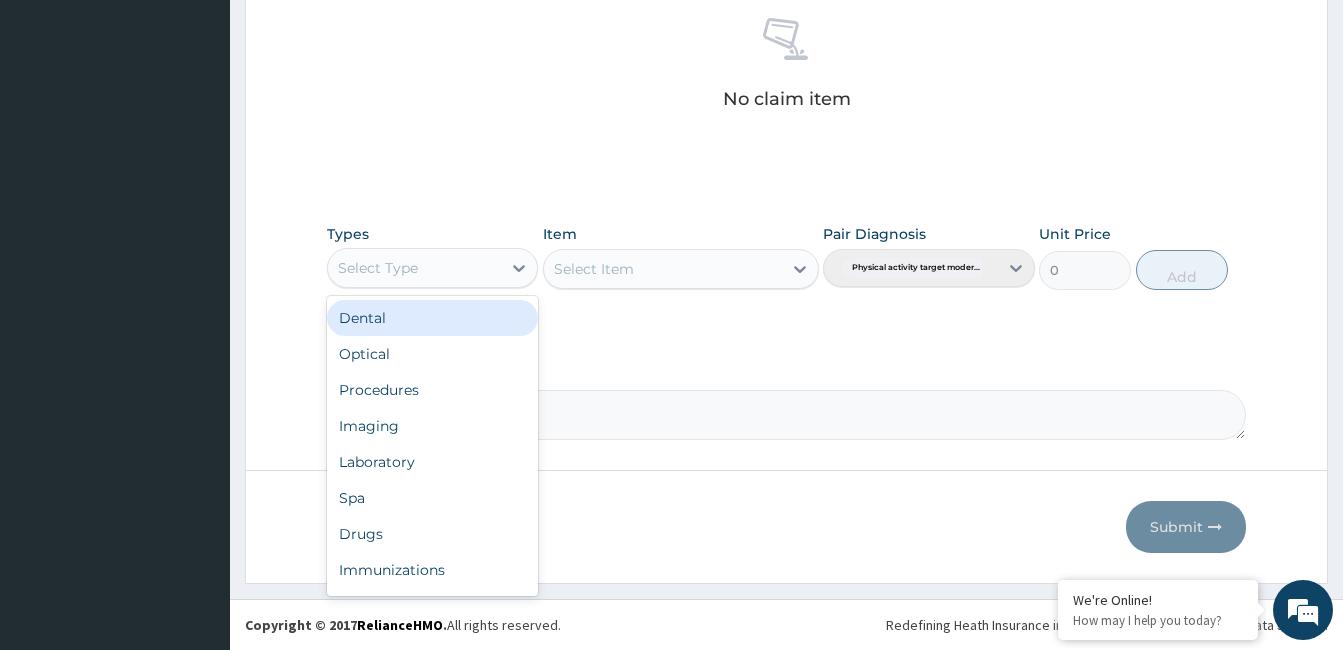 scroll, scrollTop: 68, scrollLeft: 0, axis: vertical 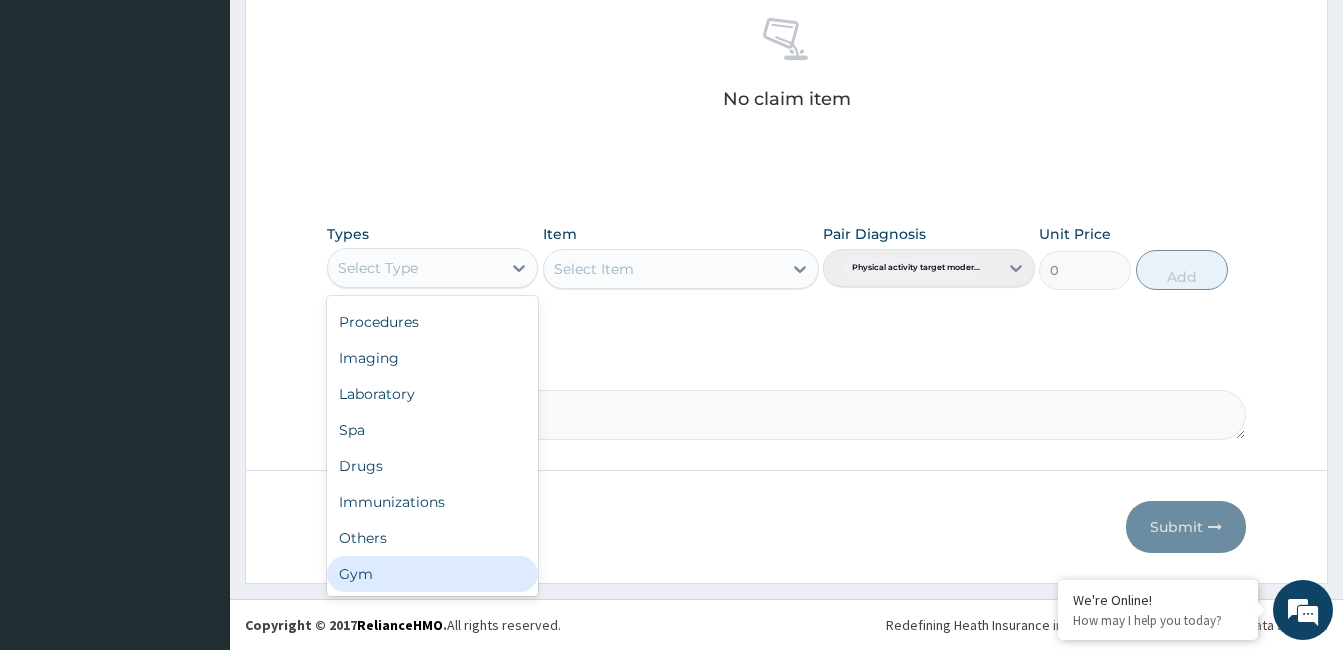 drag, startPoint x: 427, startPoint y: 577, endPoint x: 486, endPoint y: 519, distance: 82.73451 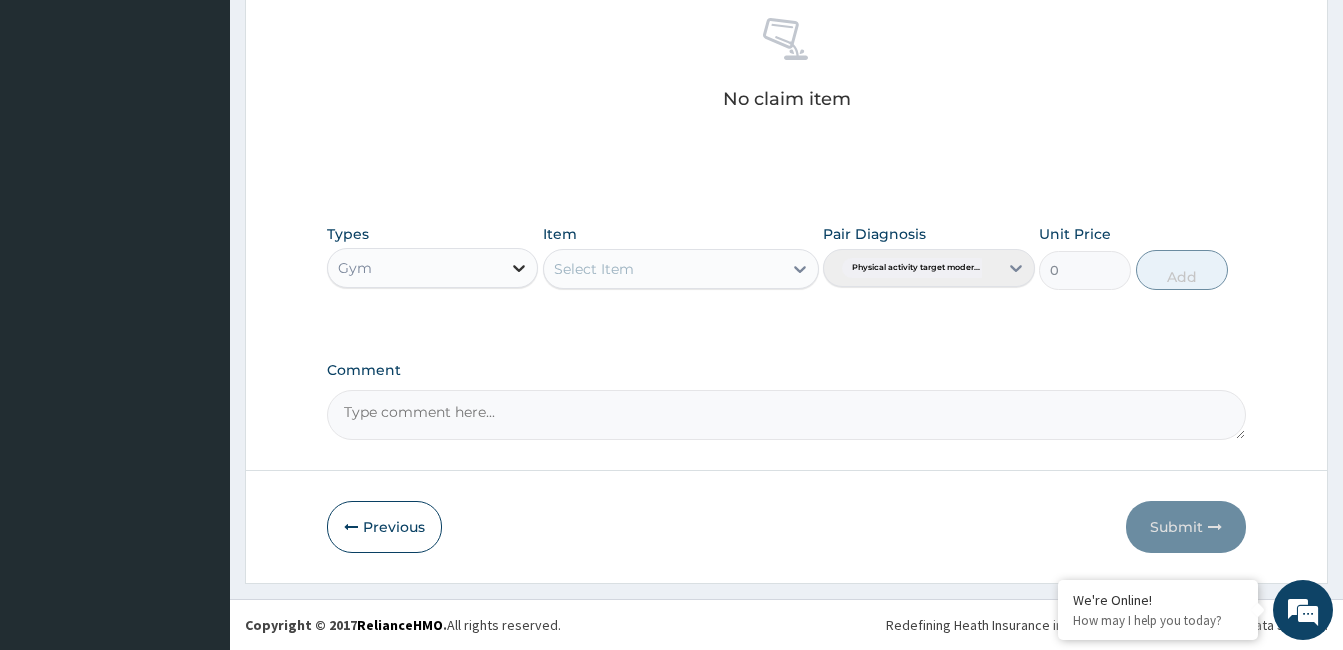 click at bounding box center (519, 268) 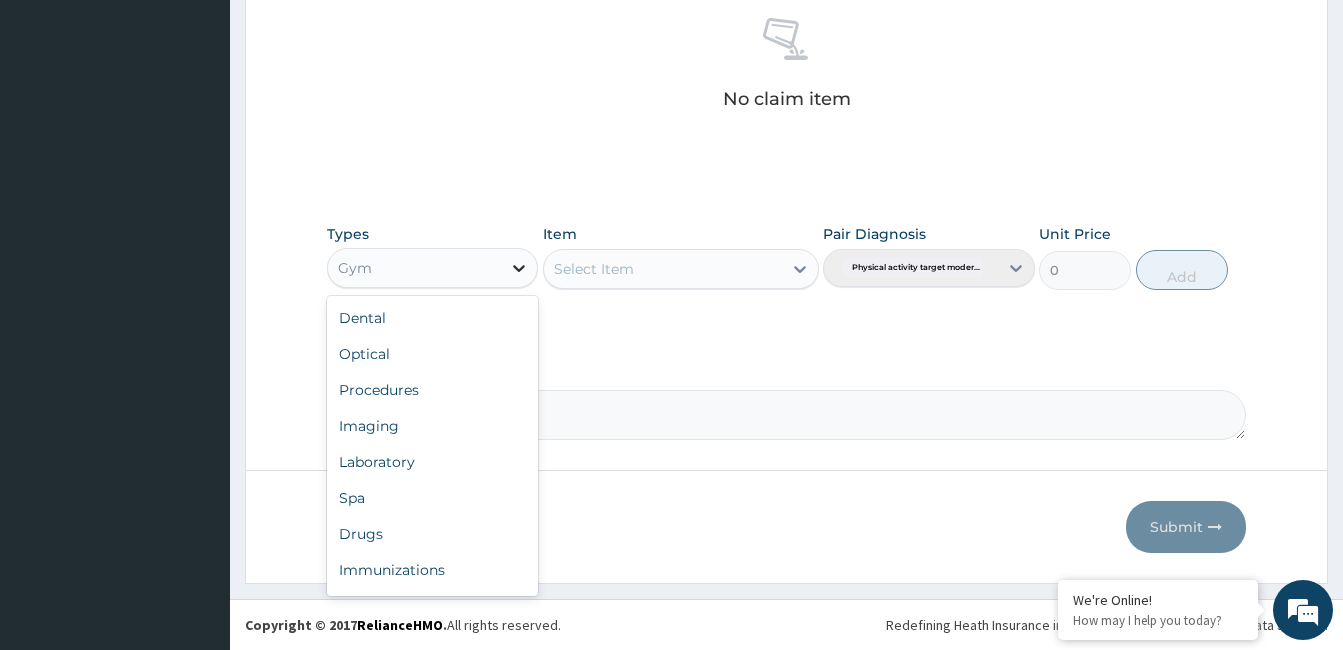 scroll, scrollTop: 68, scrollLeft: 0, axis: vertical 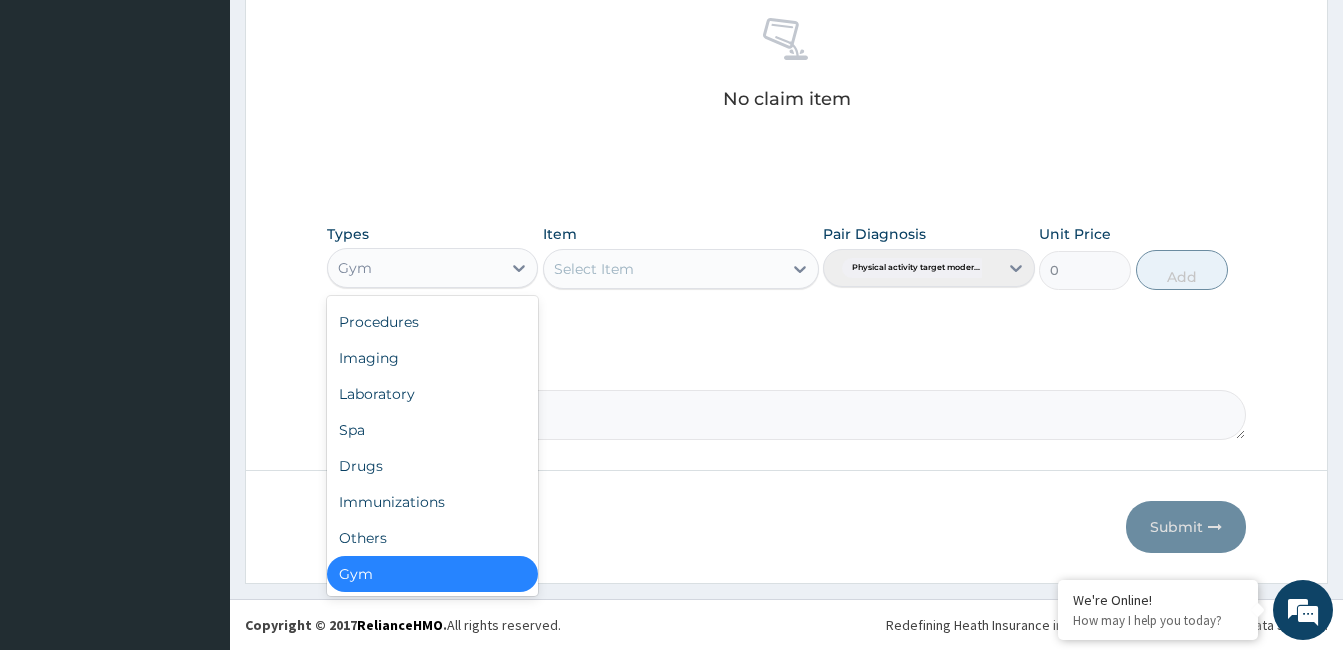 click on "Gym" at bounding box center [432, 574] 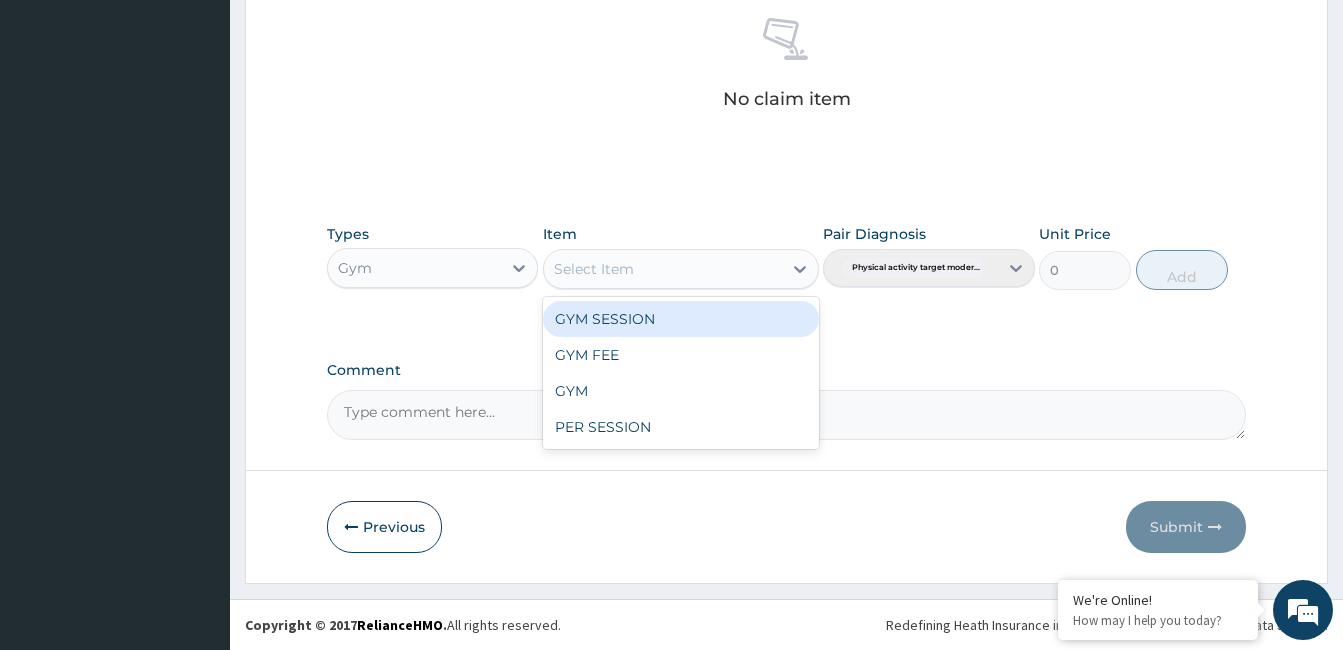 click on "Select Item" at bounding box center (663, 269) 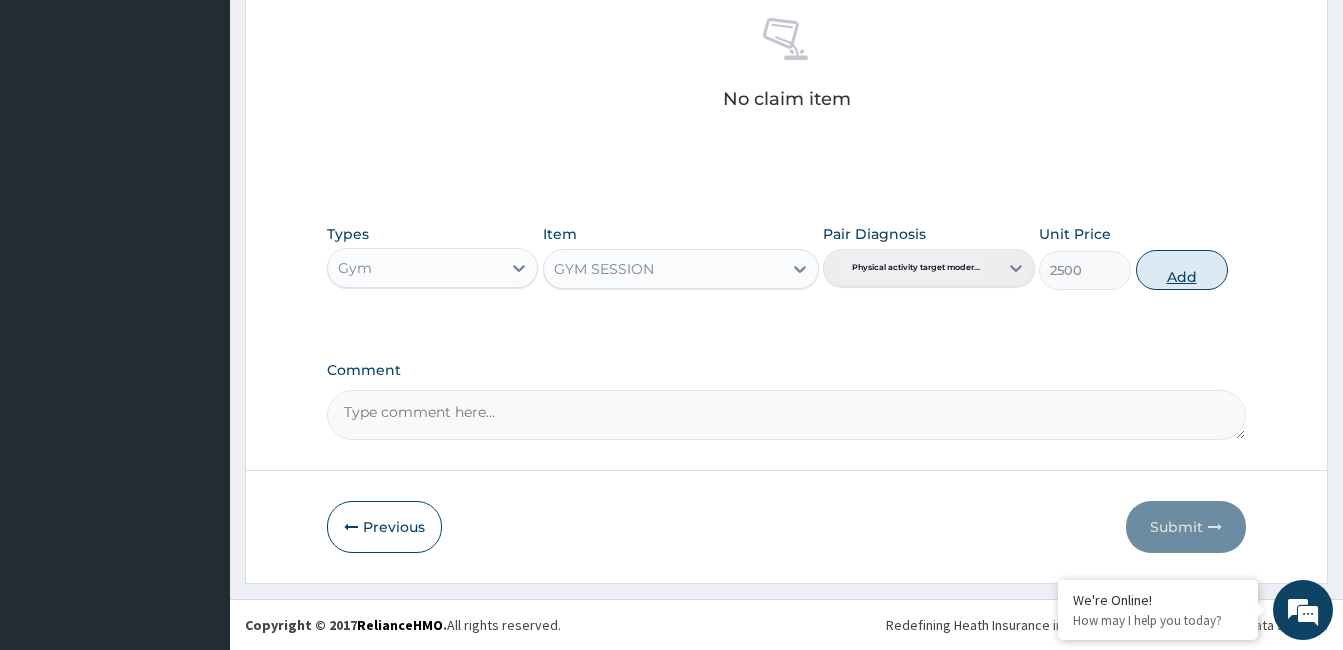 click on "Add" at bounding box center (1182, 270) 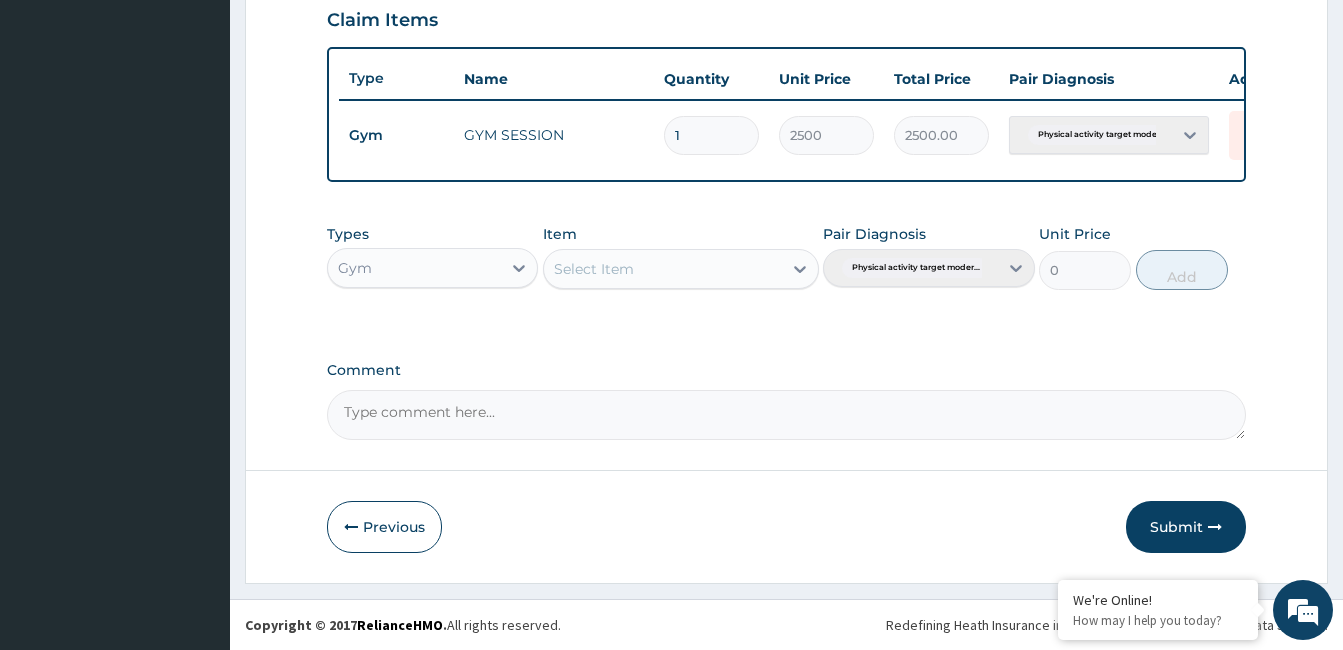 click at bounding box center (1215, 527) 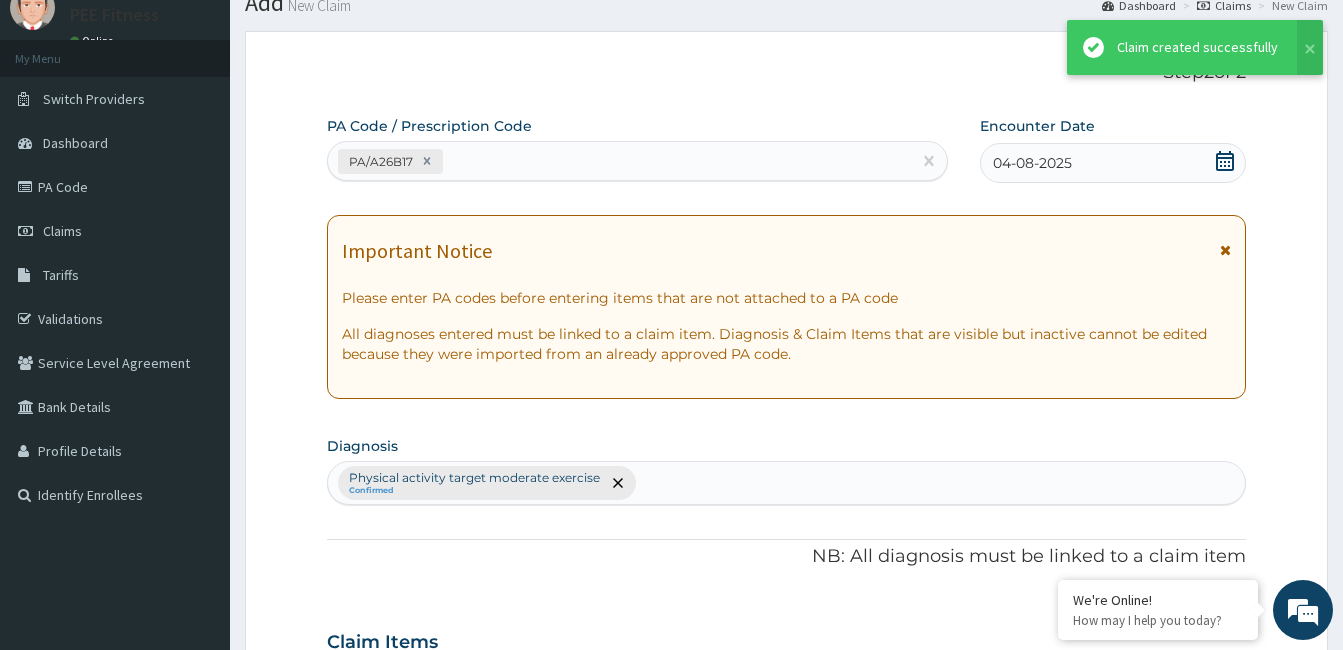 scroll, scrollTop: 712, scrollLeft: 0, axis: vertical 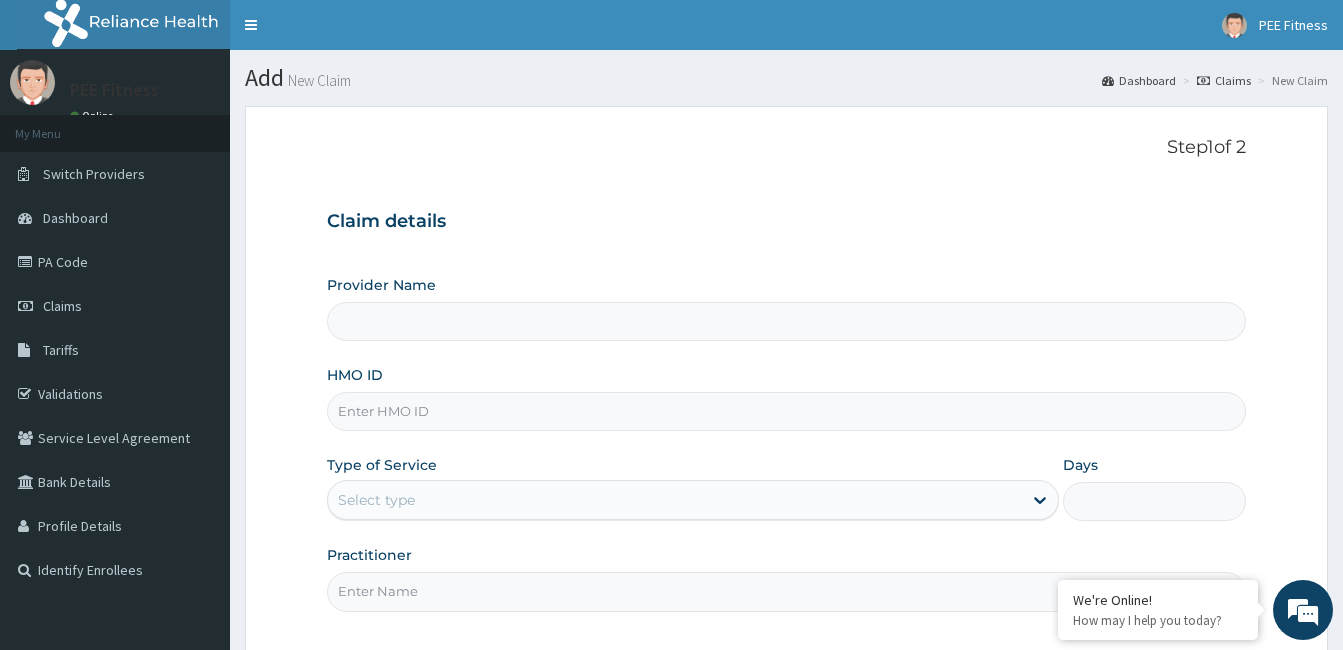 click on "HMO ID" at bounding box center (786, 411) 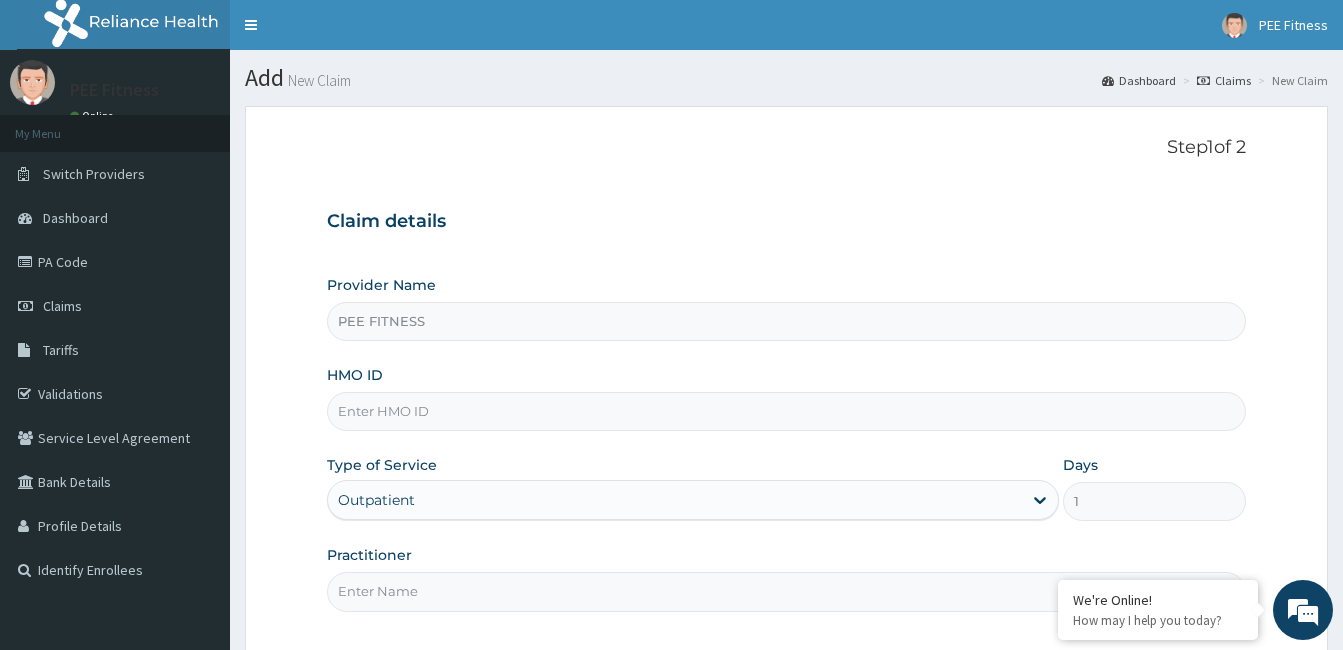 type on "CYS/10011/A" 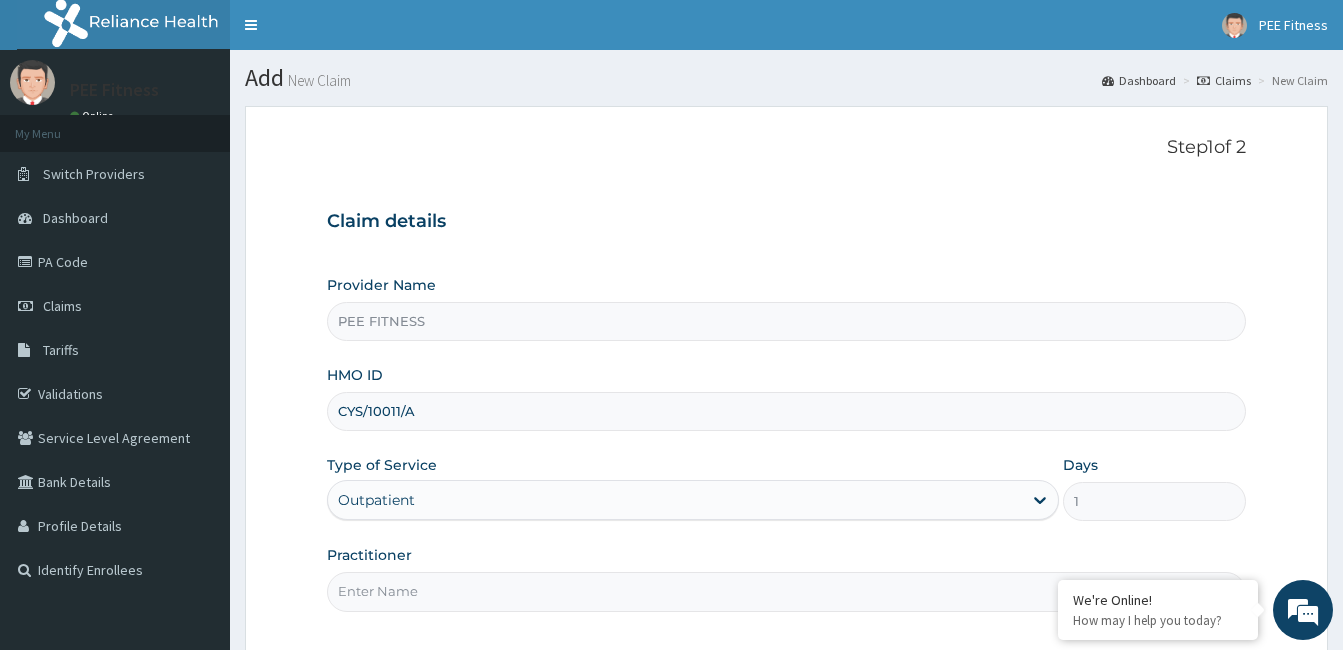 click on "Practitioner" at bounding box center (786, 591) 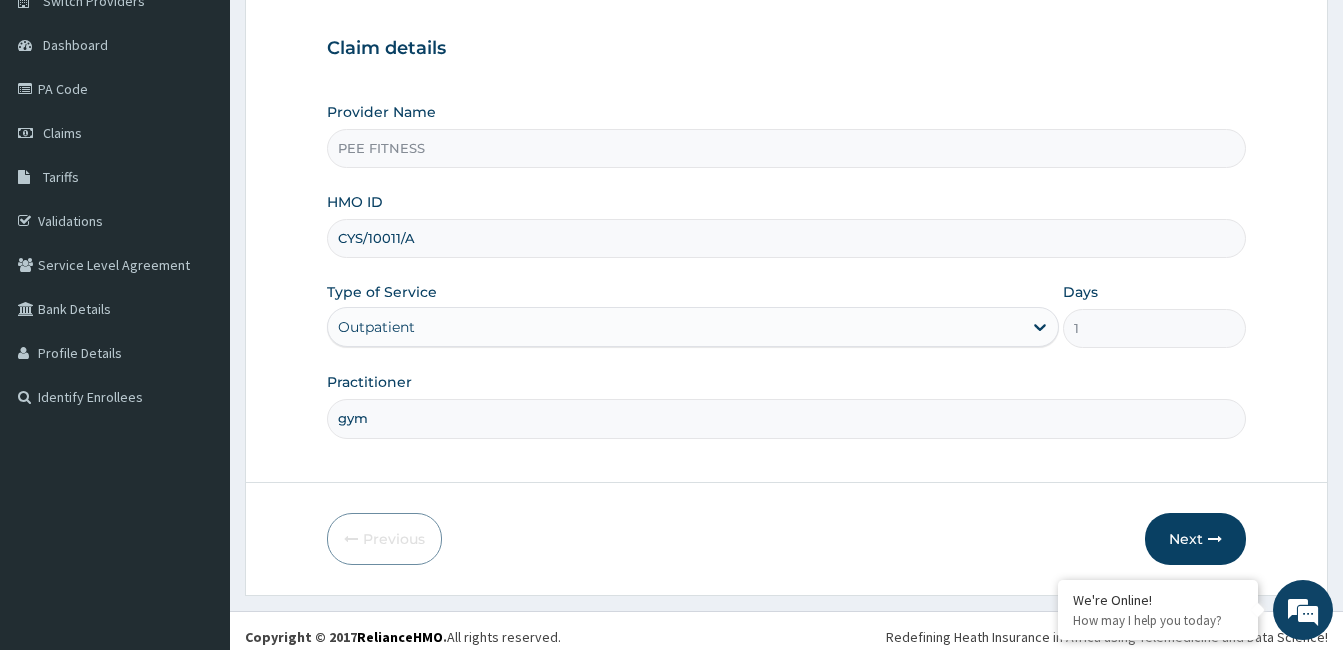 scroll, scrollTop: 185, scrollLeft: 0, axis: vertical 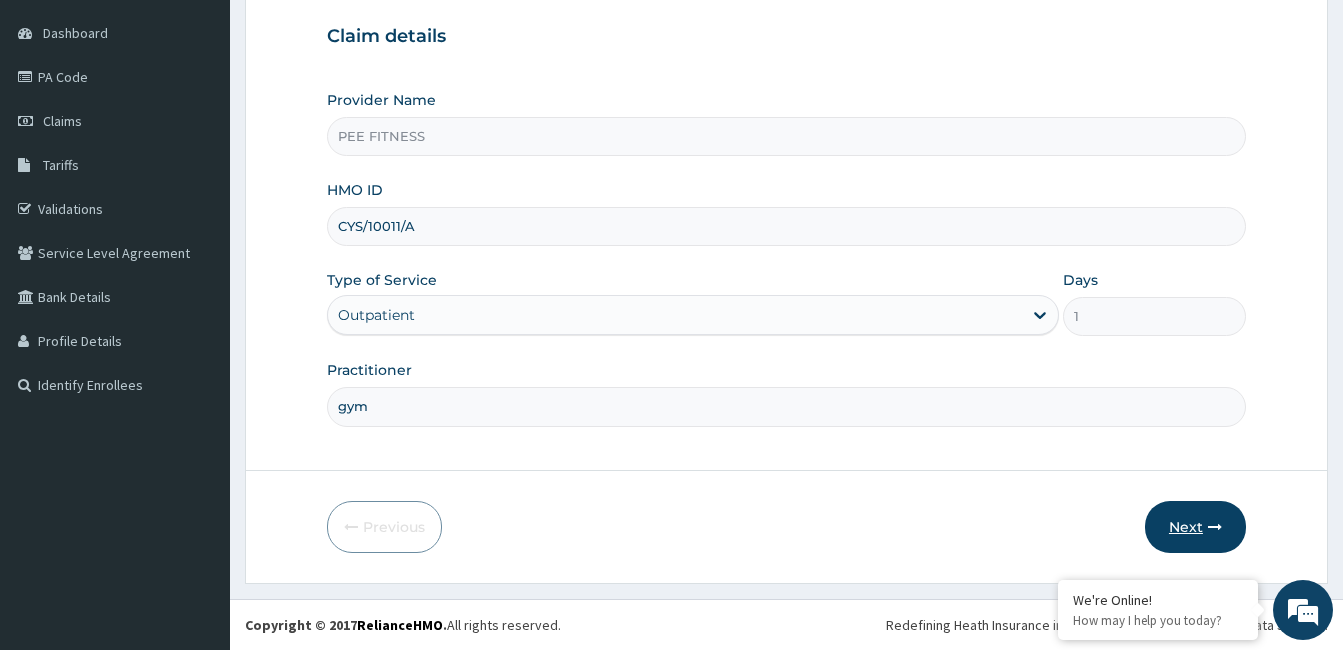 type on "gym" 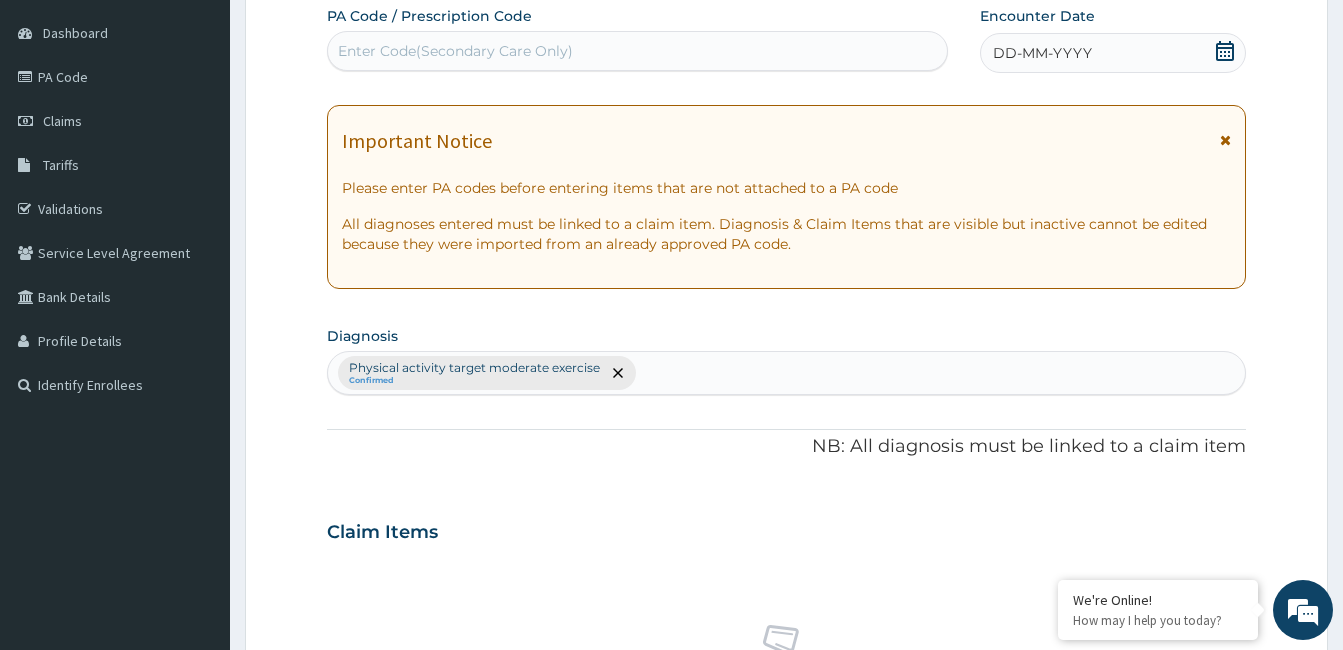 click on "Enter Code(Secondary Care Only)" at bounding box center (455, 51) 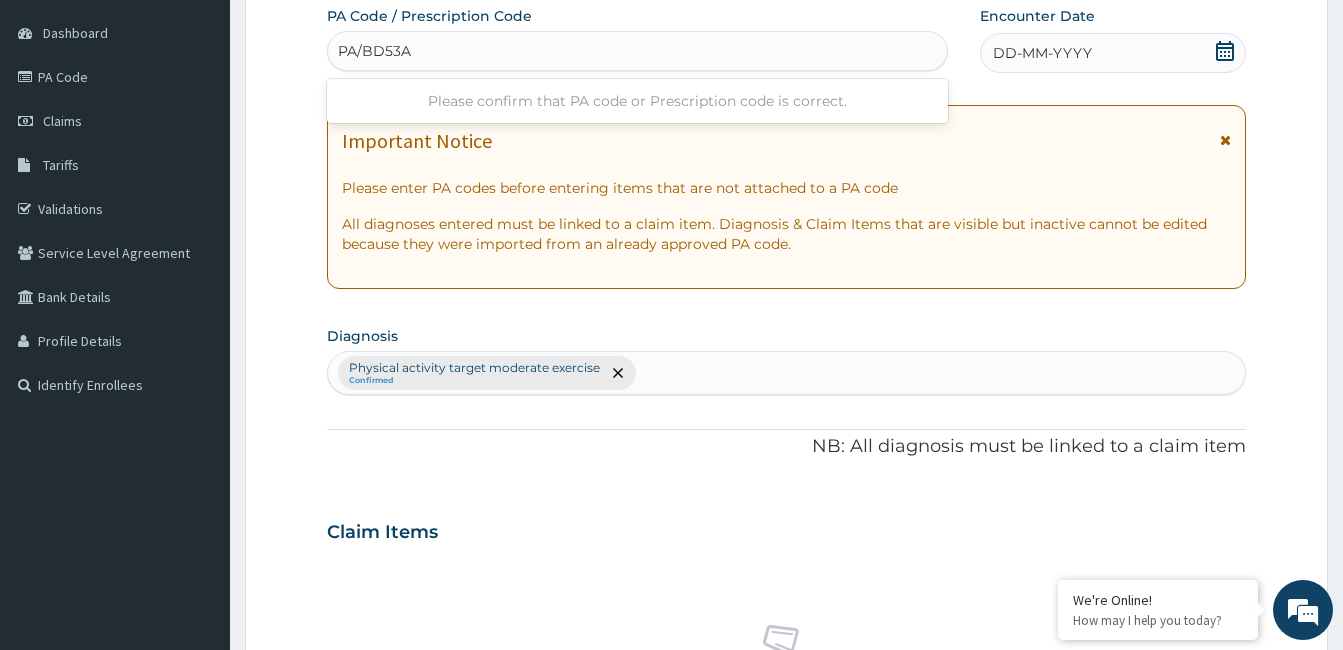 type on "PA/BD53AA" 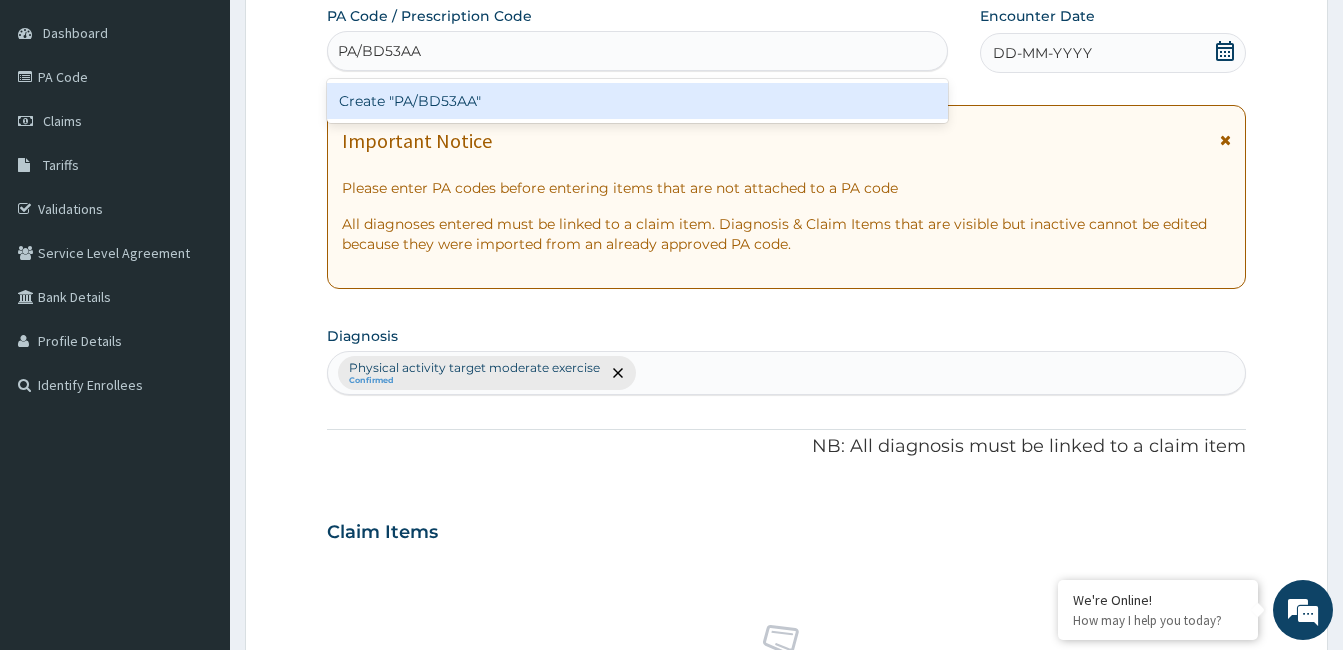 click on "Create "PA/BD53AA"" at bounding box center [637, 101] 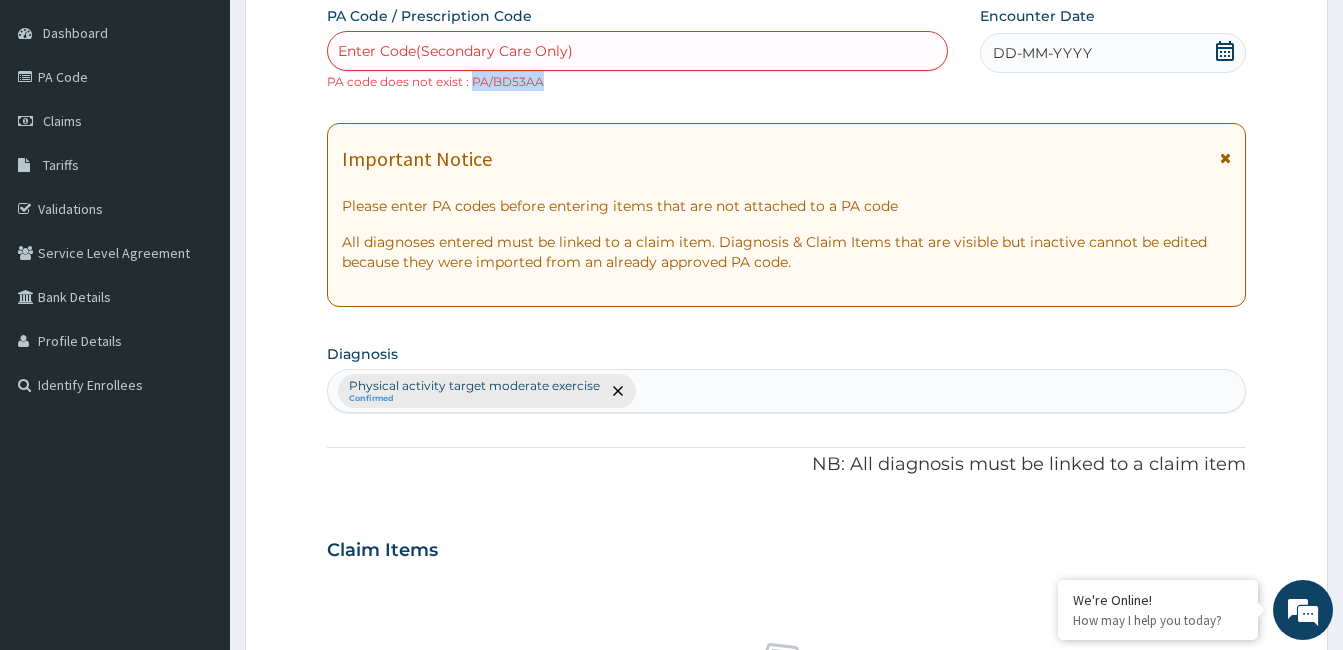 drag, startPoint x: 540, startPoint y: 79, endPoint x: 474, endPoint y: 79, distance: 66 